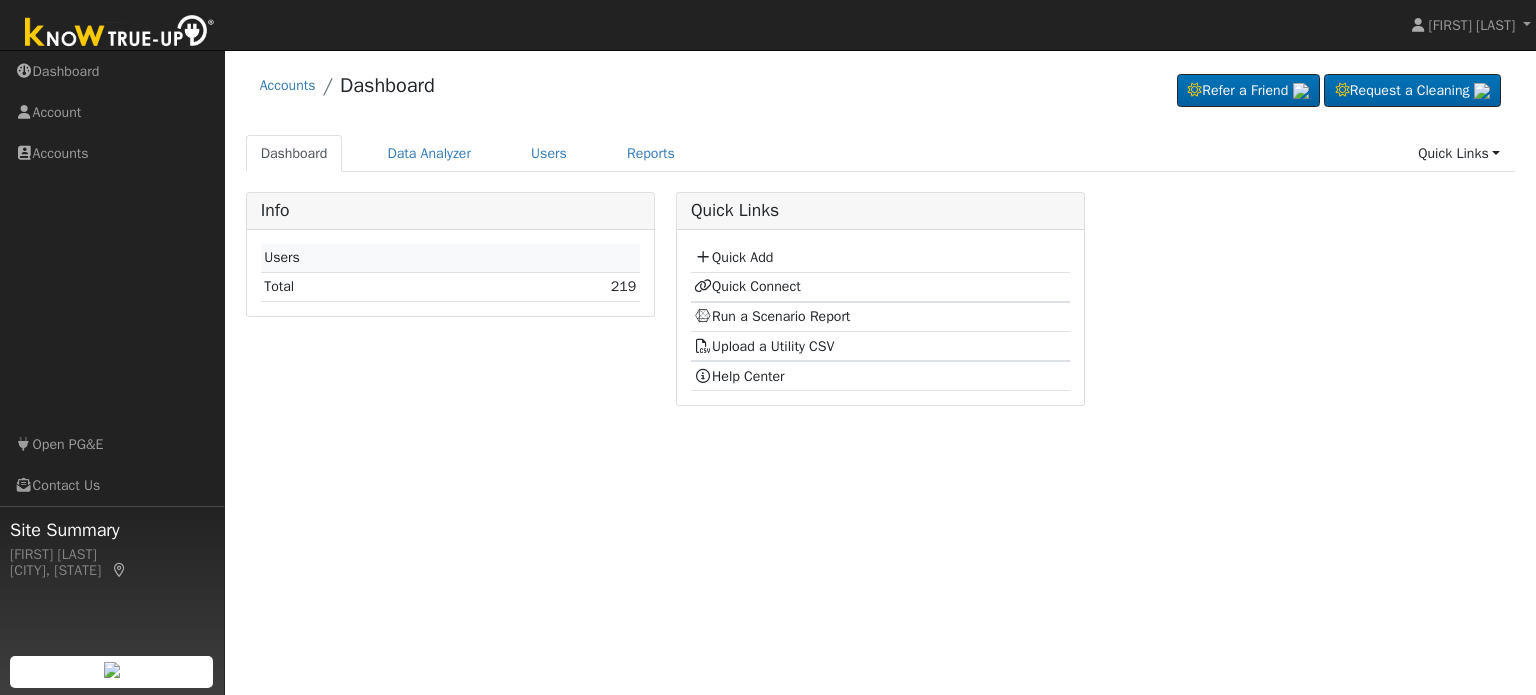 scroll, scrollTop: 0, scrollLeft: 0, axis: both 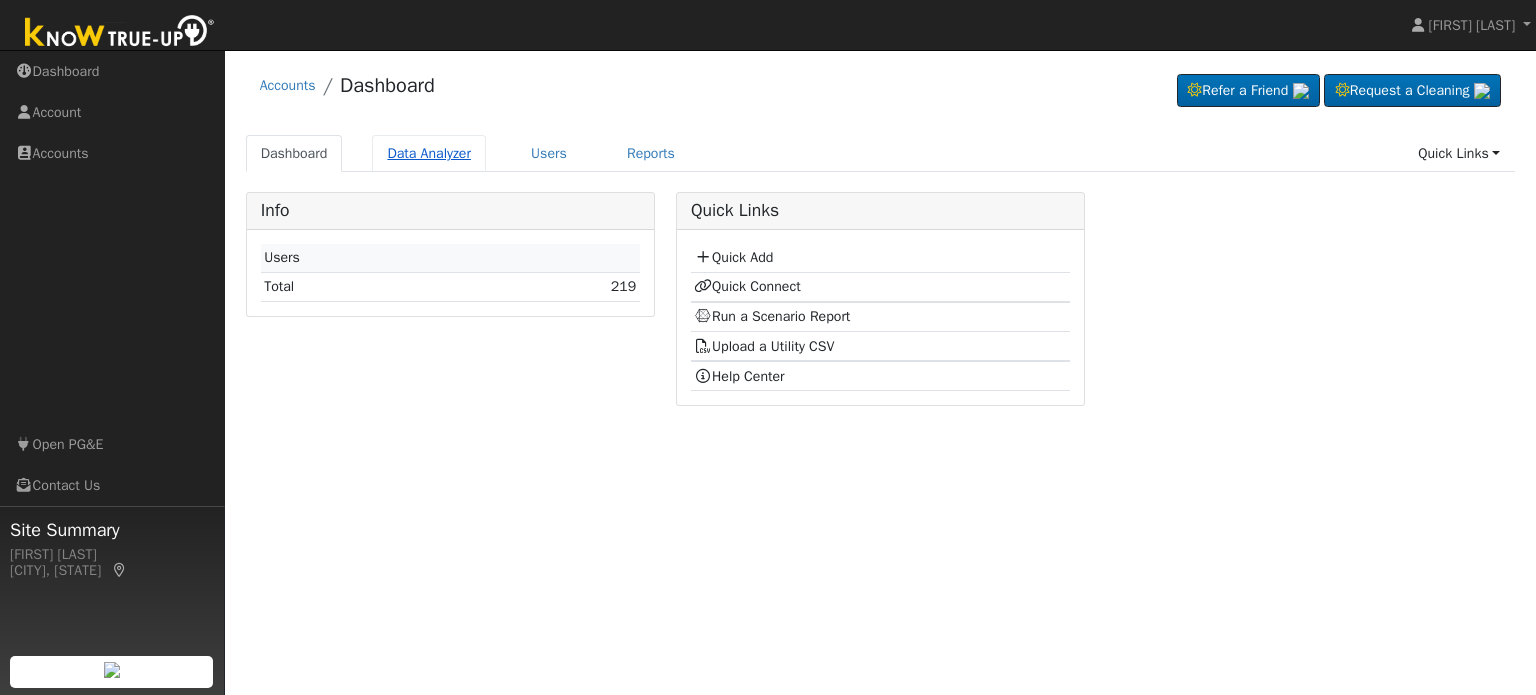 click on "Data Analyzer" at bounding box center (429, 153) 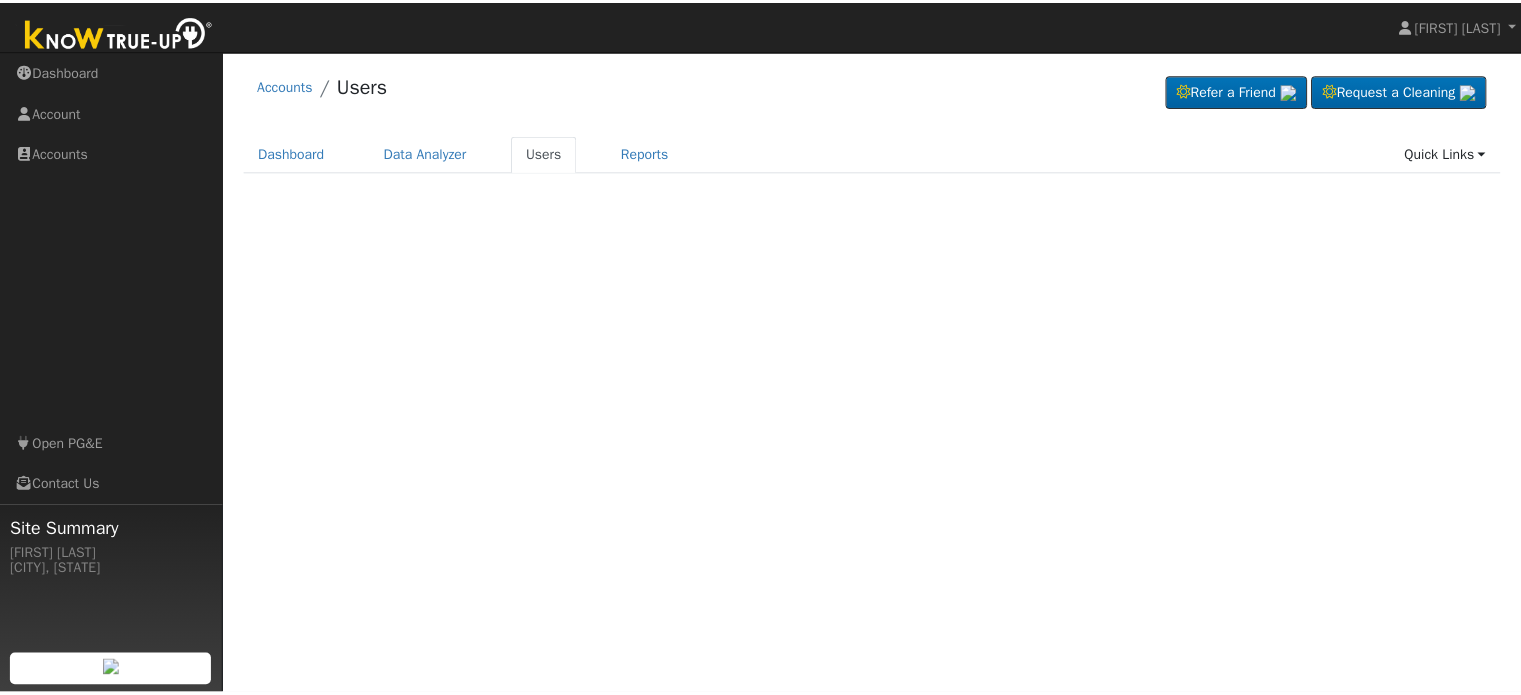 scroll, scrollTop: 0, scrollLeft: 0, axis: both 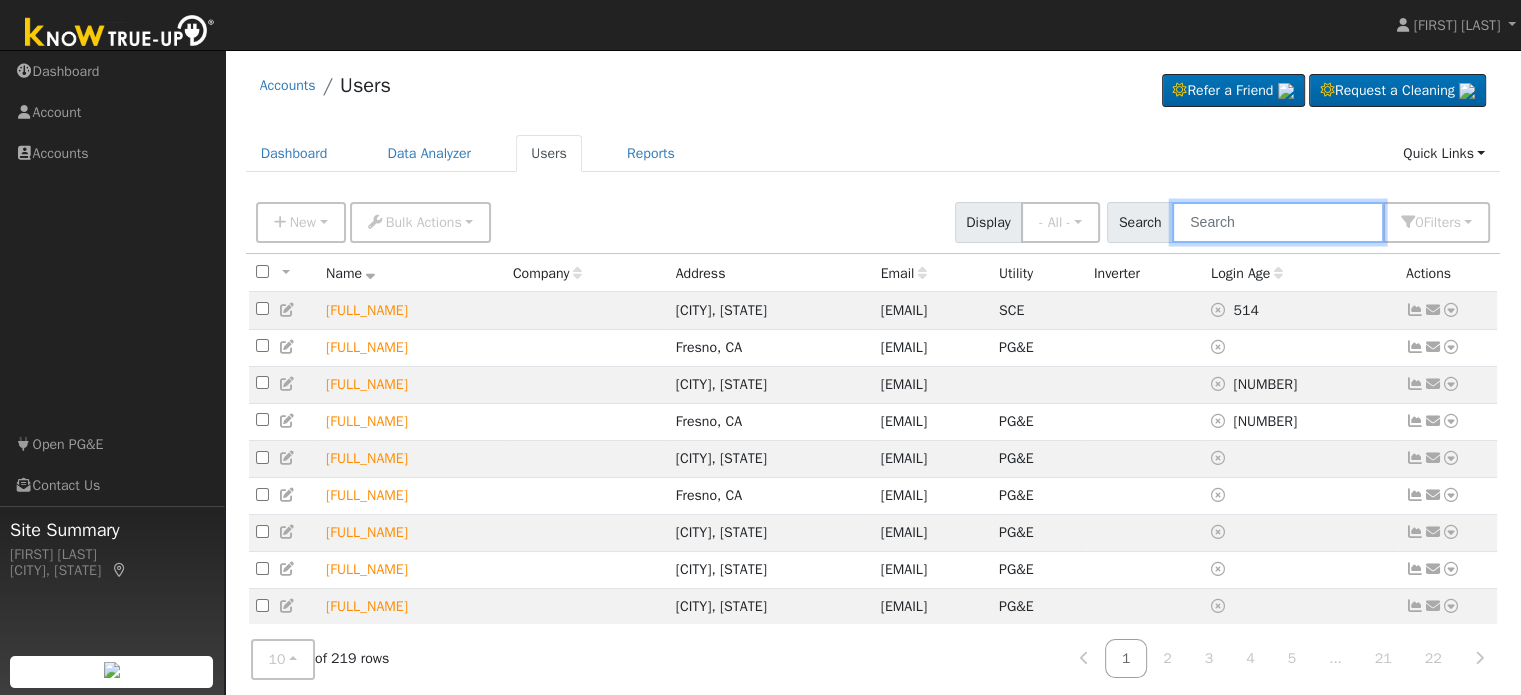click at bounding box center [1278, 222] 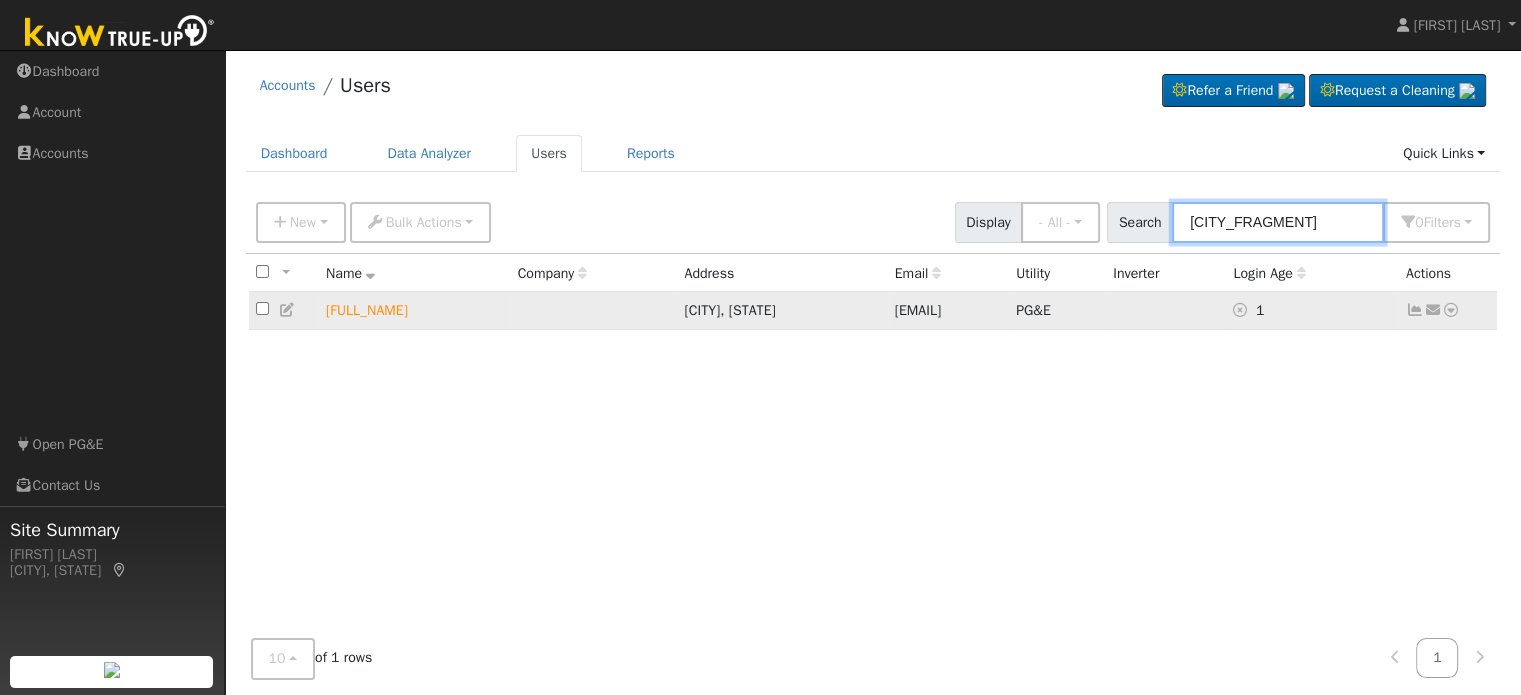 type on "[CITY_FRAGMENT]" 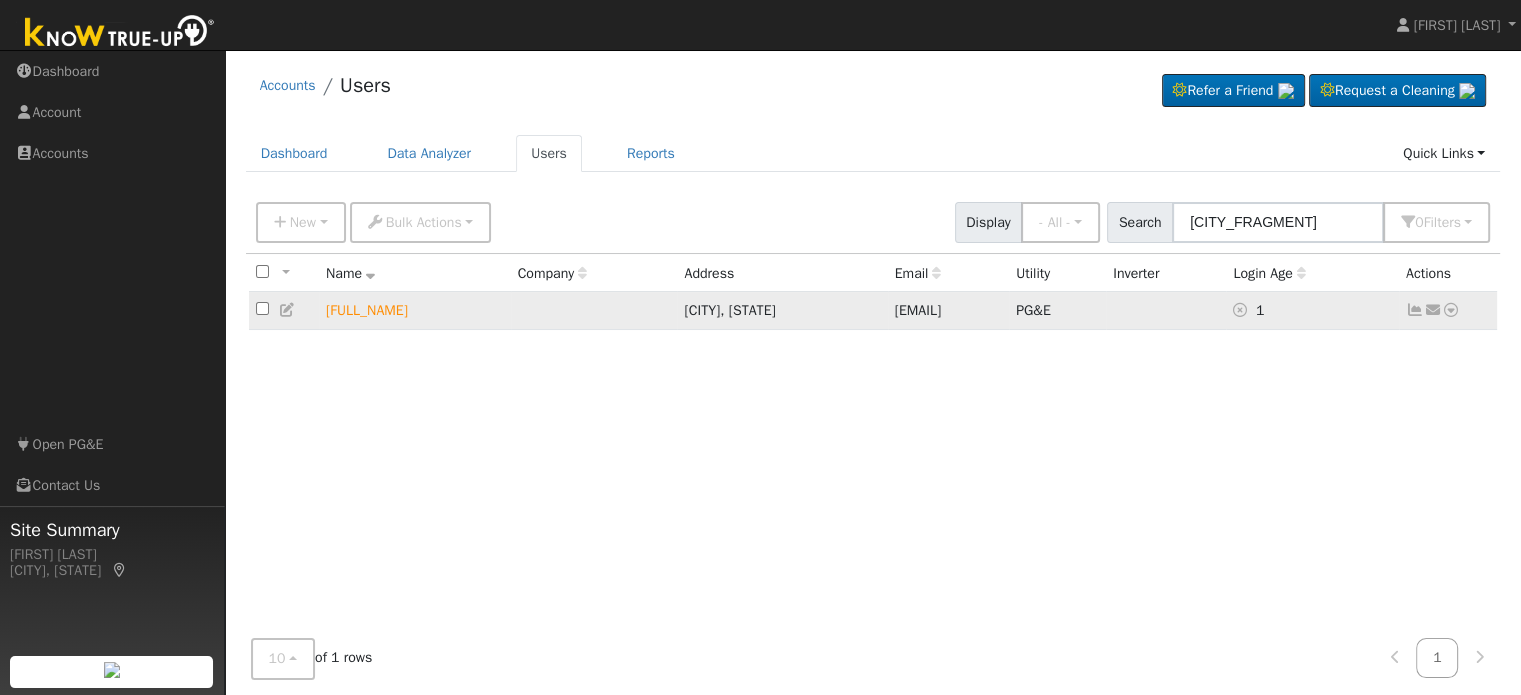 click on "[FULL_NAME]" at bounding box center [415, 310] 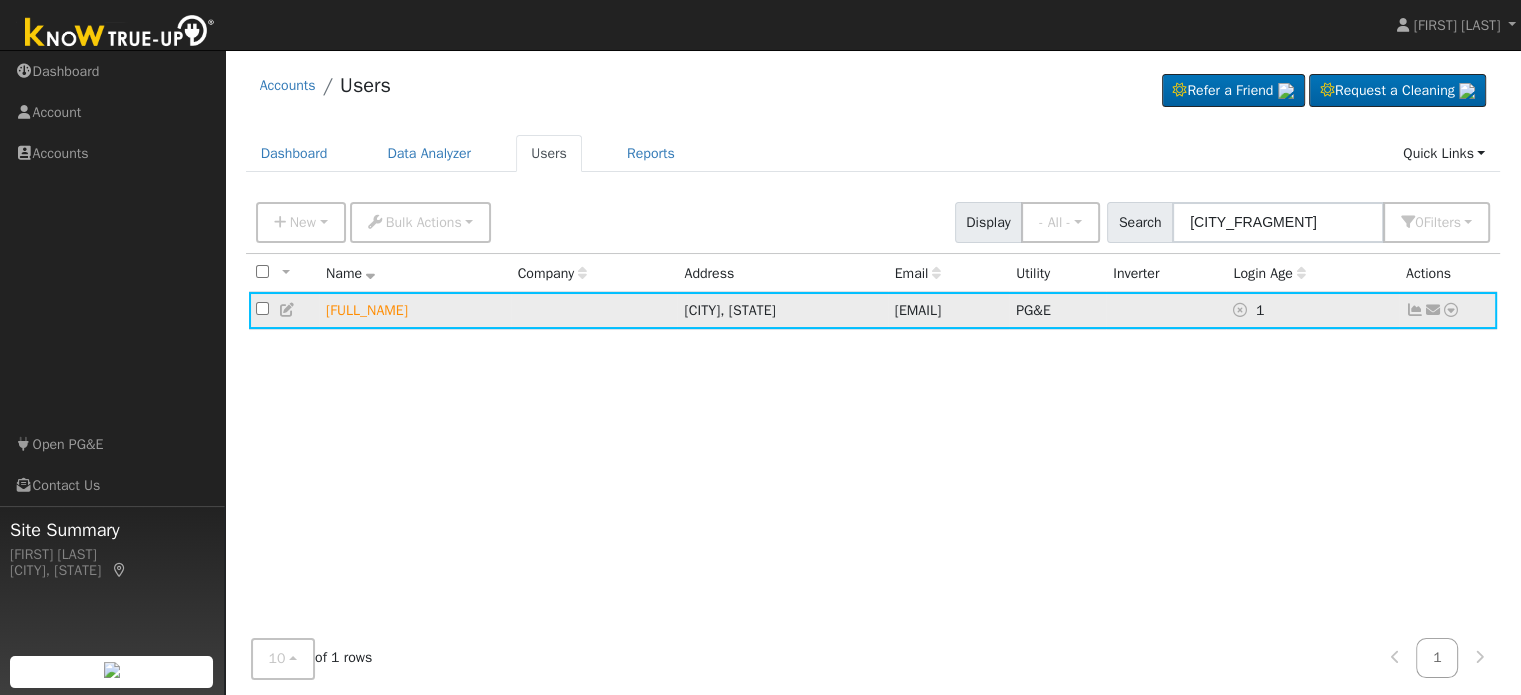 click at bounding box center (1451, 310) 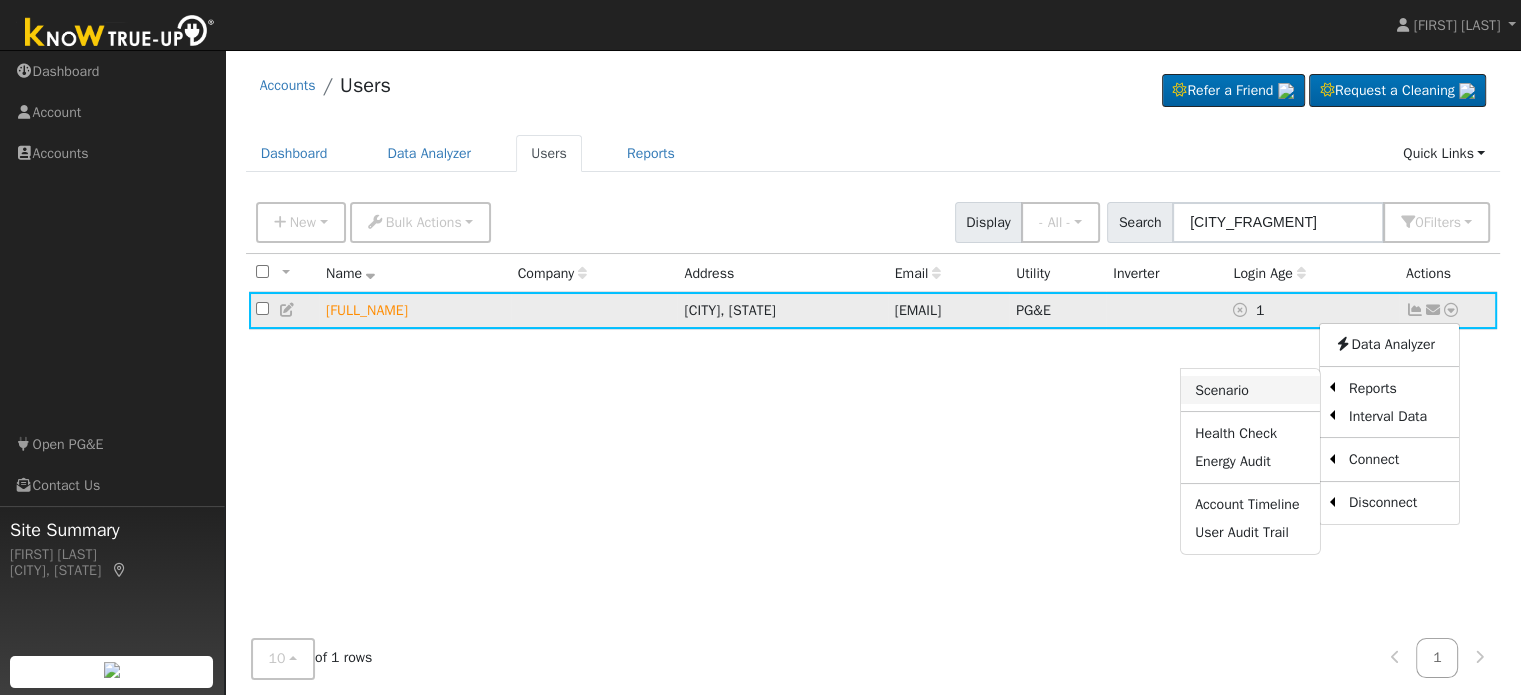 click on "Scenario" at bounding box center [1250, 390] 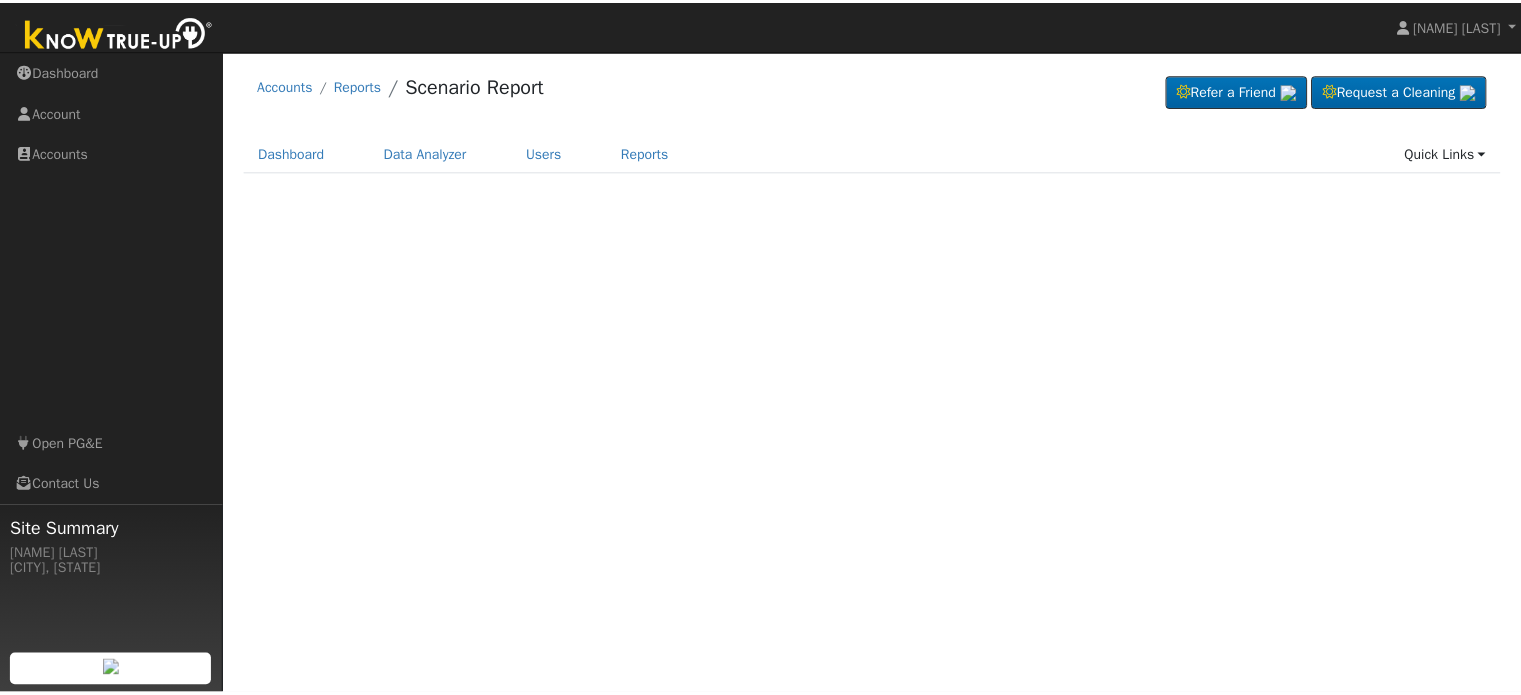 scroll, scrollTop: 0, scrollLeft: 0, axis: both 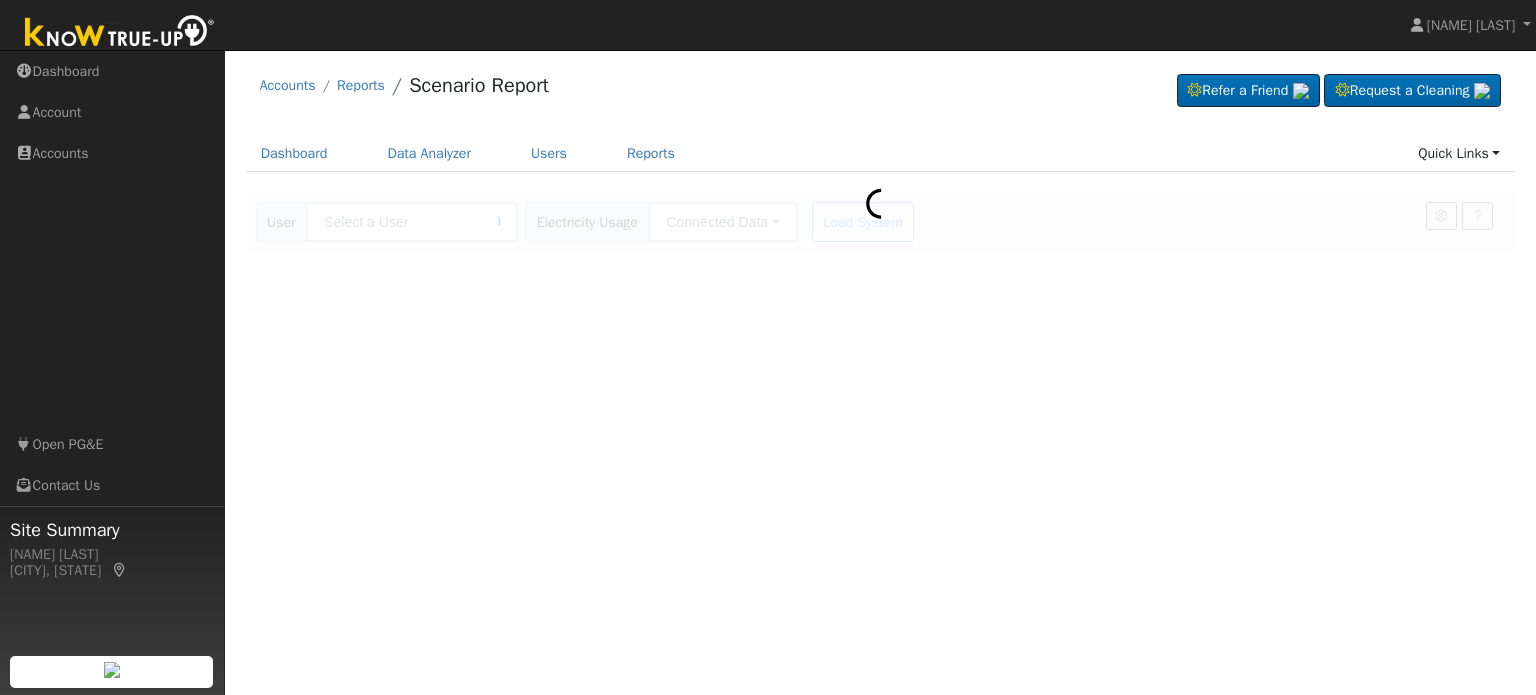 type on "[NAME] [LAST]" 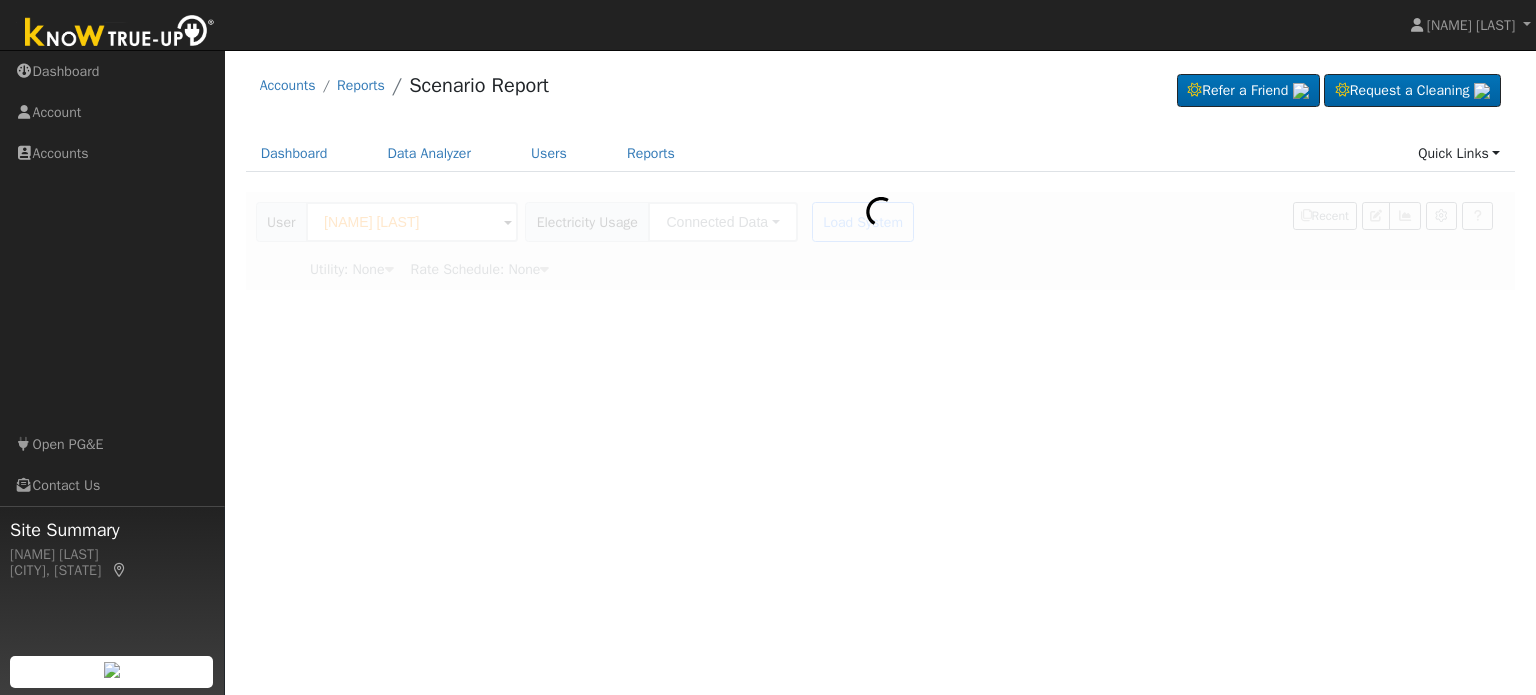 type on "Pacific Gas & Electric" 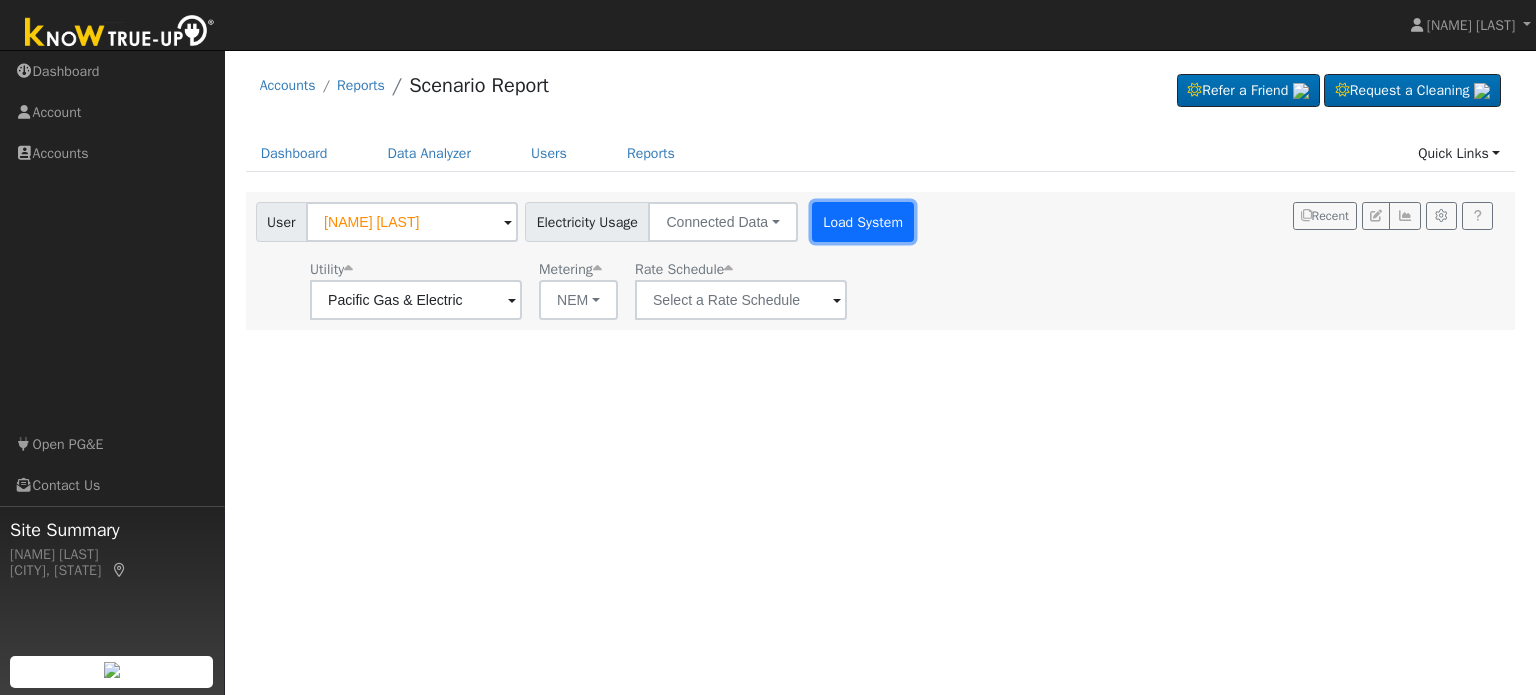 click on "Load System" at bounding box center (863, 222) 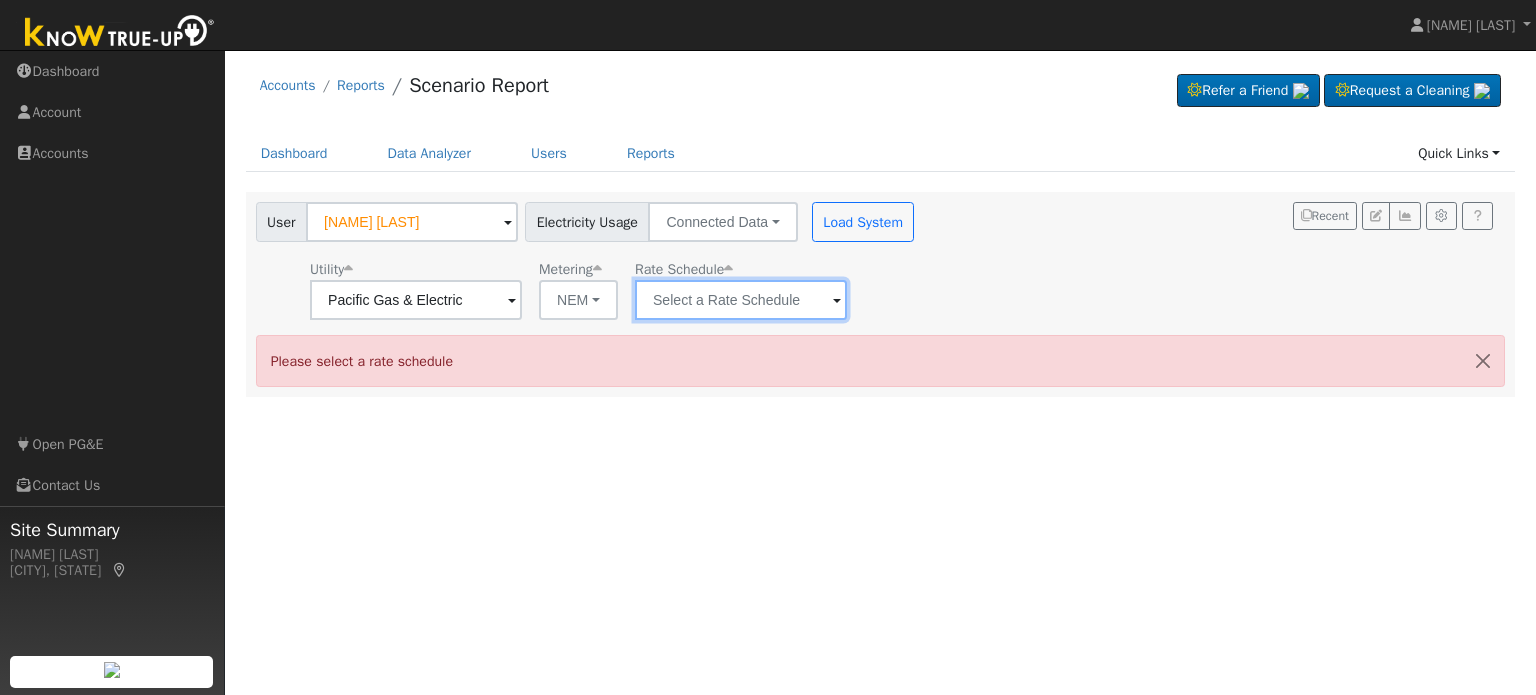 click at bounding box center [416, 300] 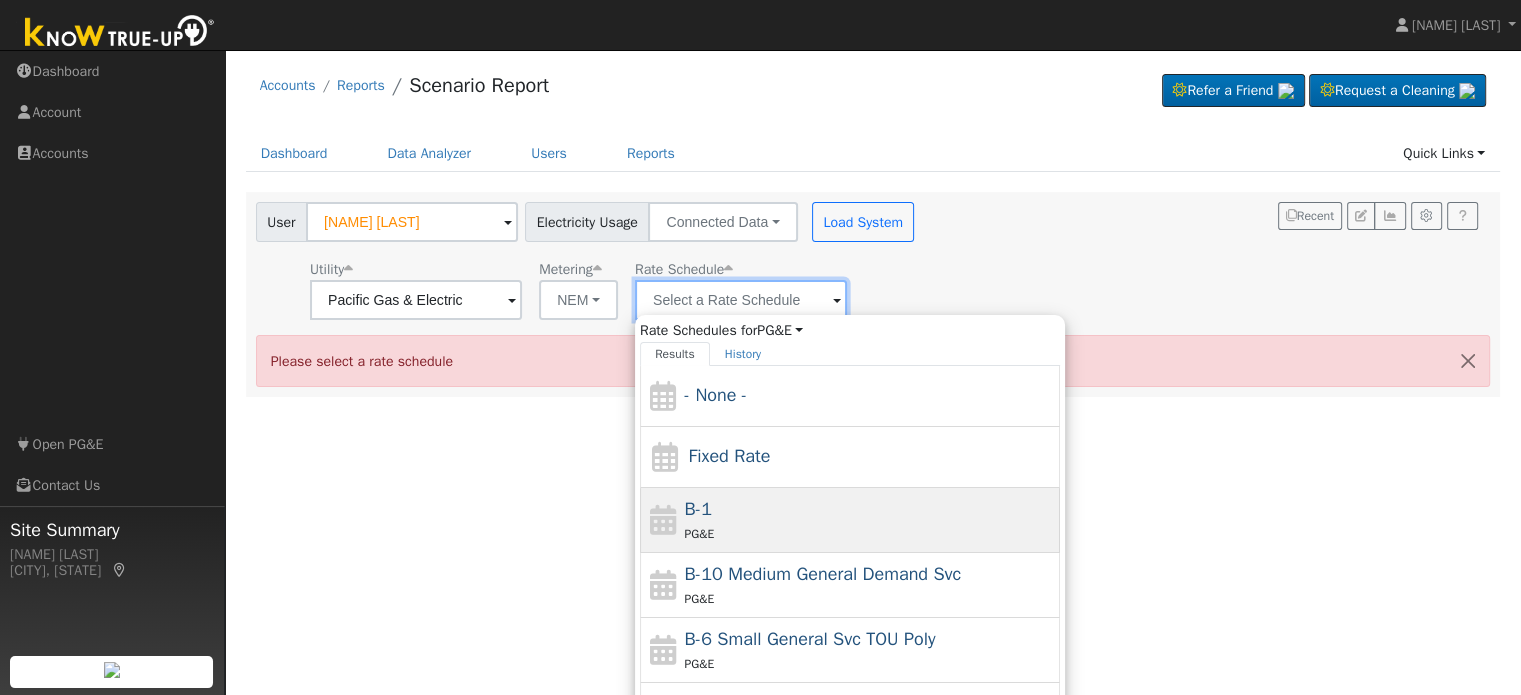 scroll, scrollTop: 216, scrollLeft: 0, axis: vertical 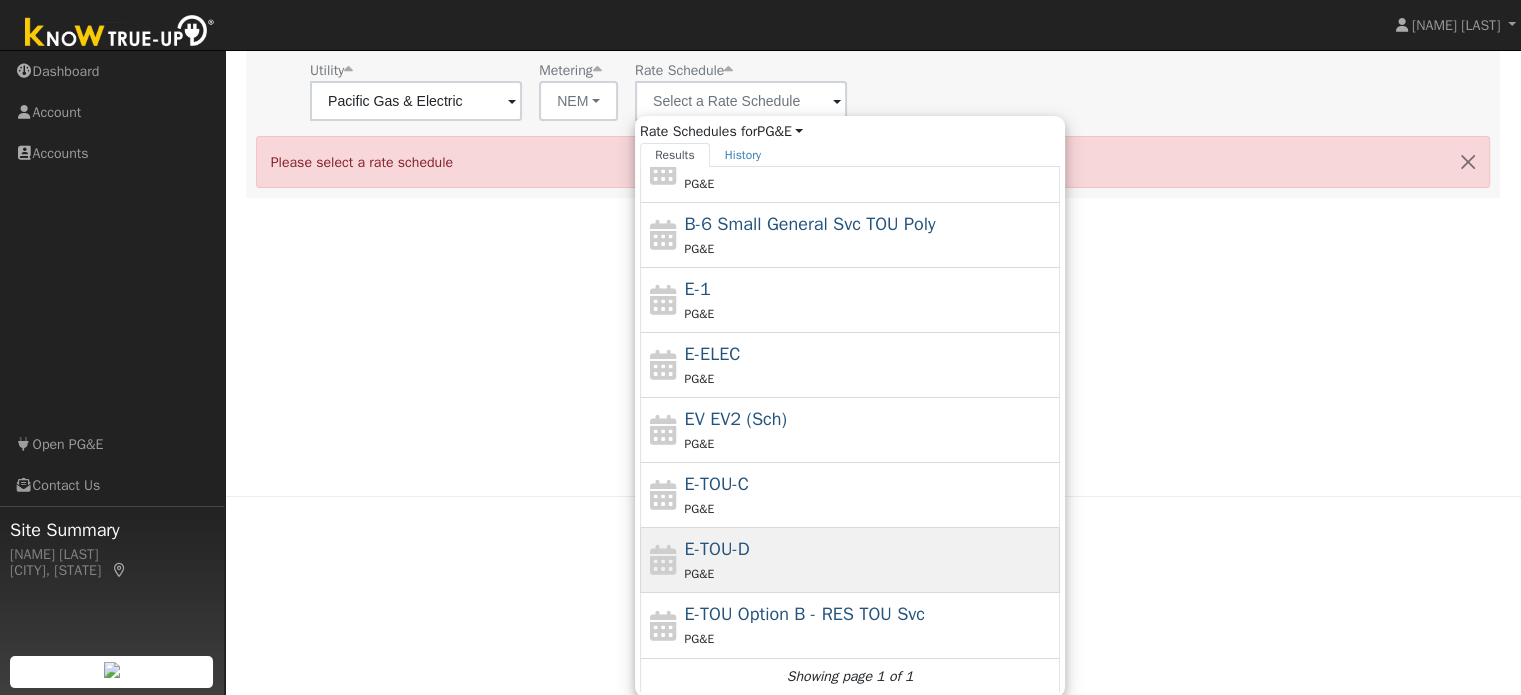 click on "PG&E" at bounding box center [870, 573] 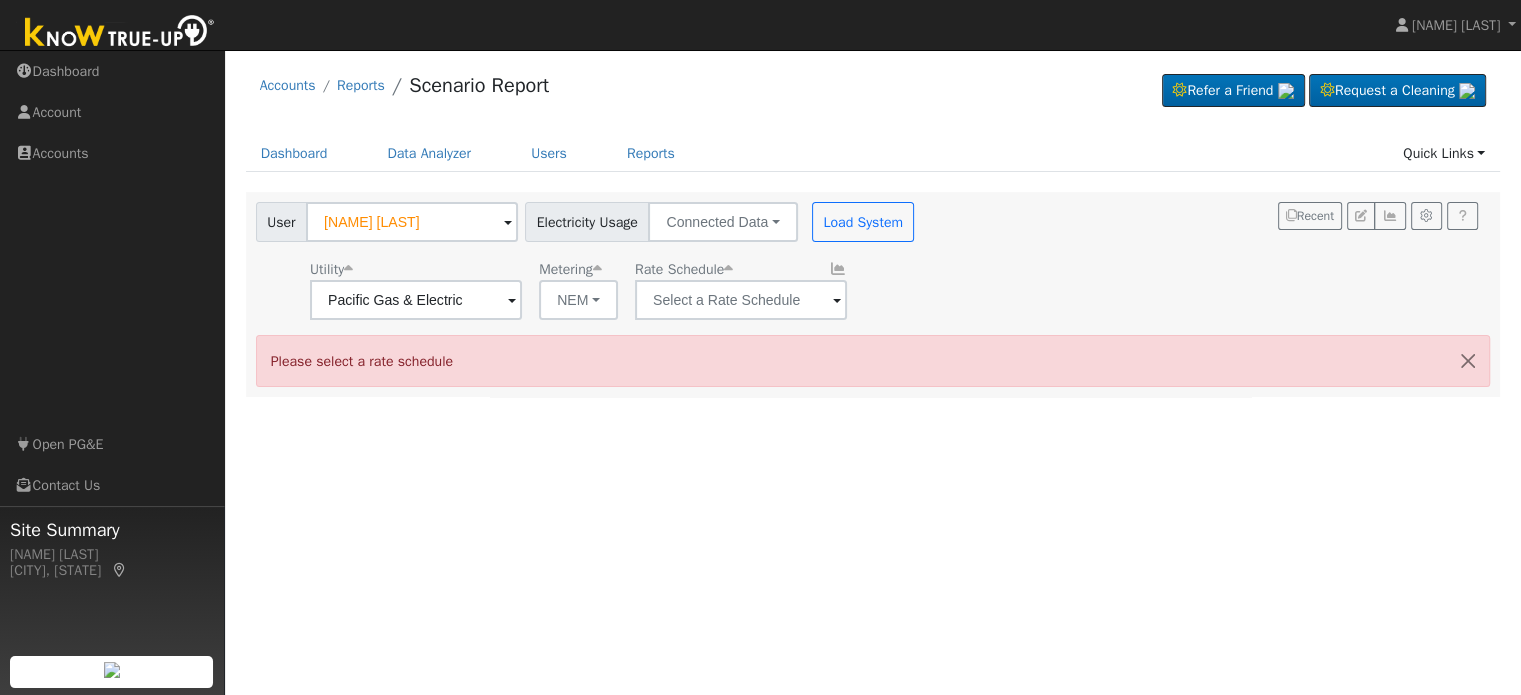 type on "E-TOU-D" 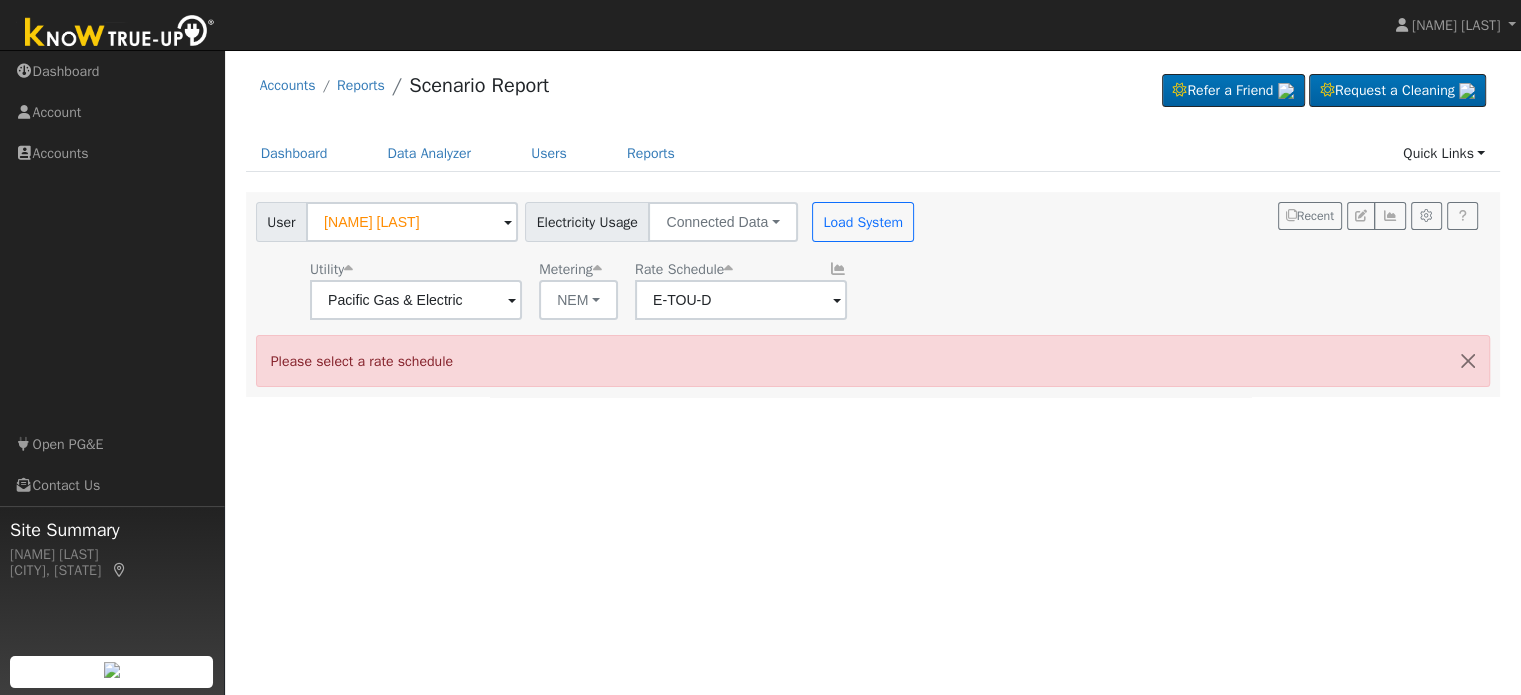 scroll, scrollTop: 0, scrollLeft: 0, axis: both 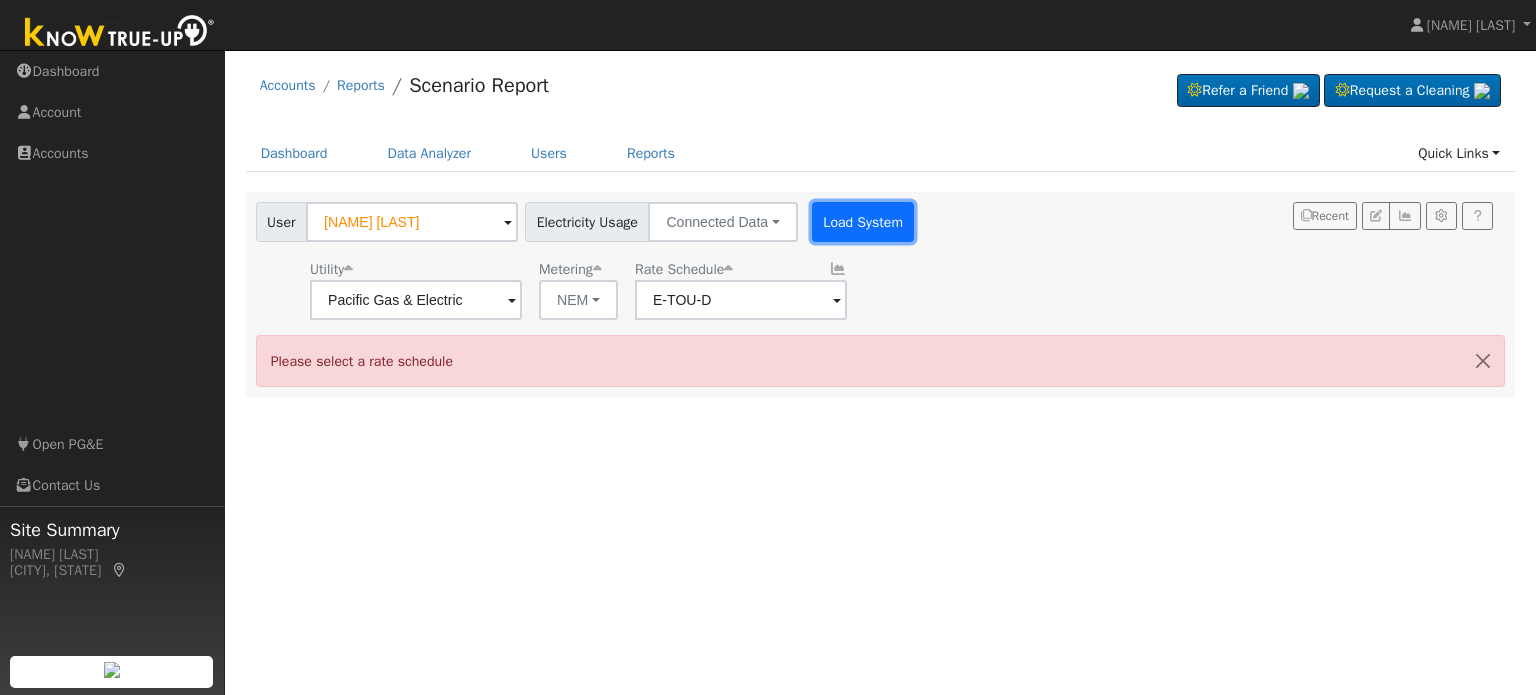 click on "Load System" at bounding box center [863, 222] 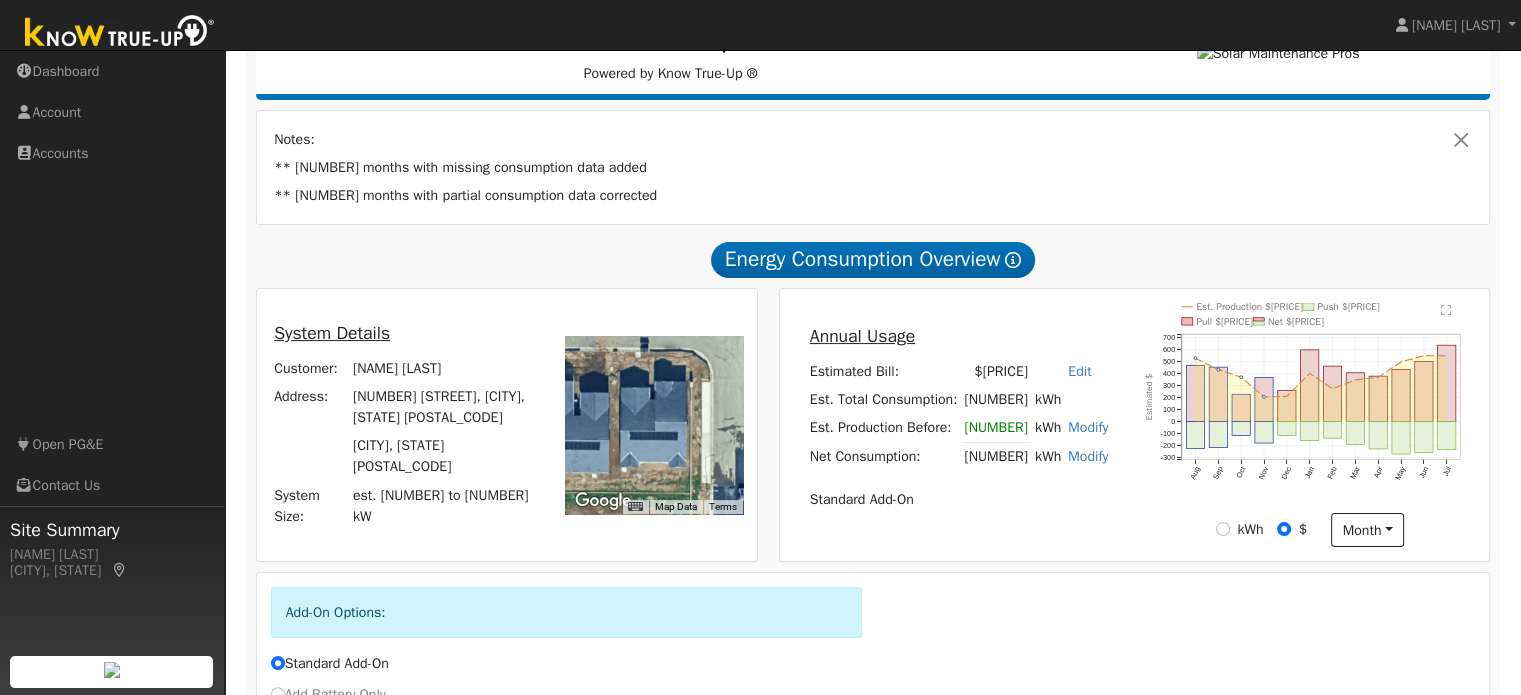 scroll, scrollTop: 509, scrollLeft: 0, axis: vertical 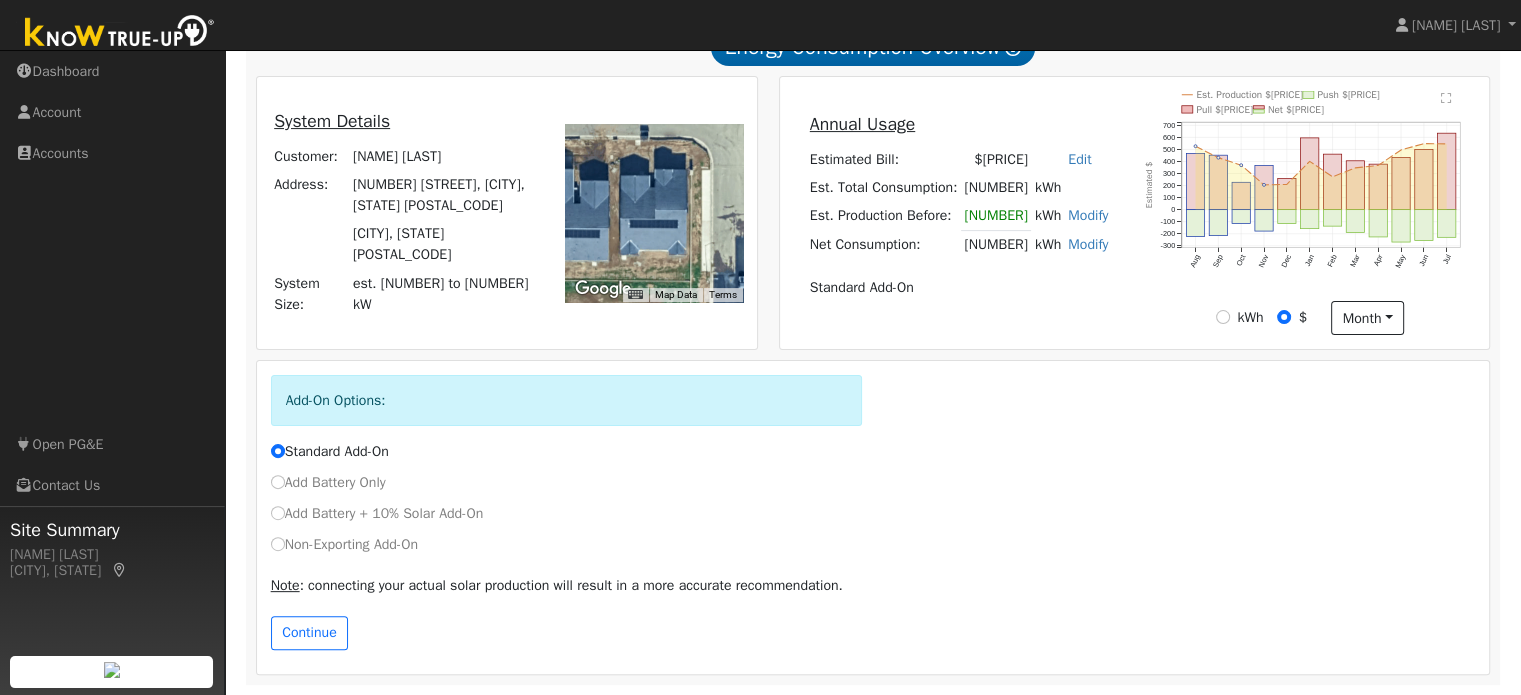 click on "Non-Exporting Add-On" at bounding box center [344, 544] 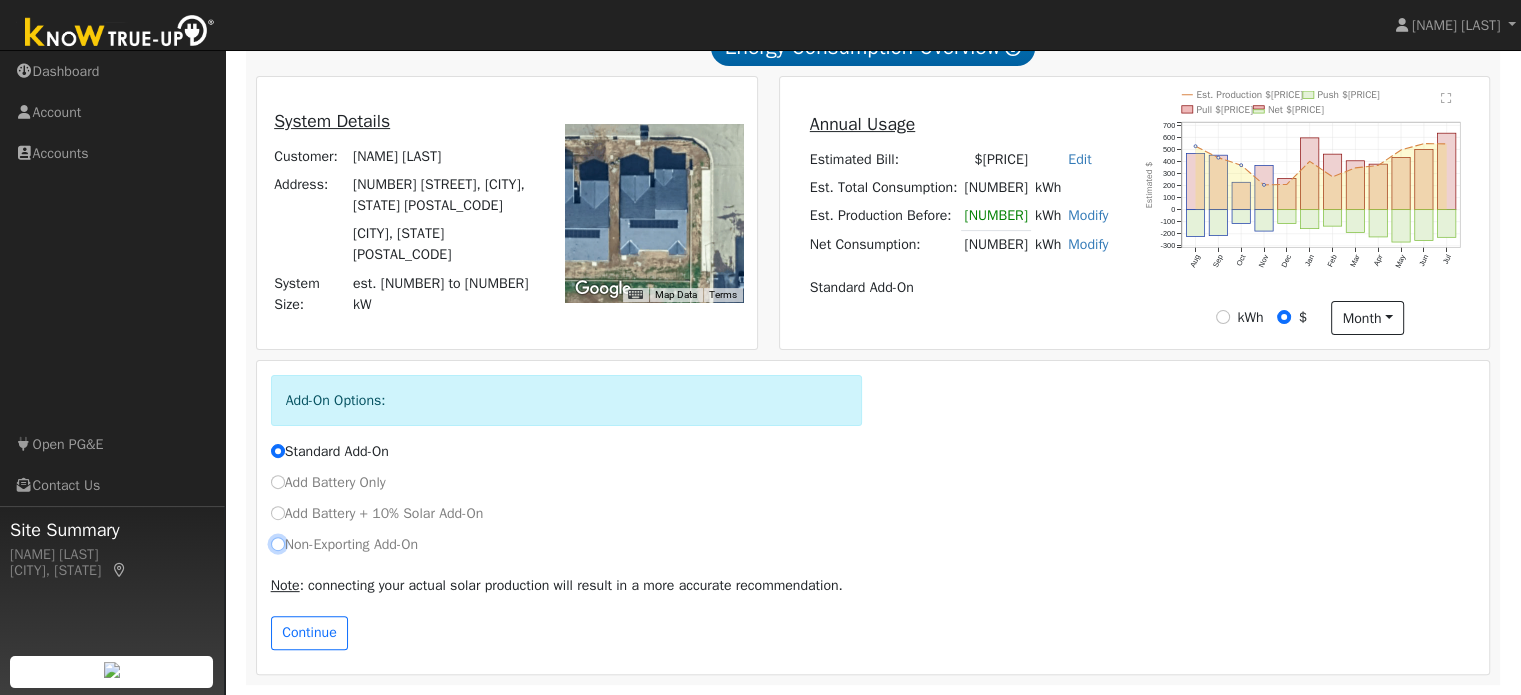 click on "Non-Exporting Add-On" at bounding box center (278, 544) 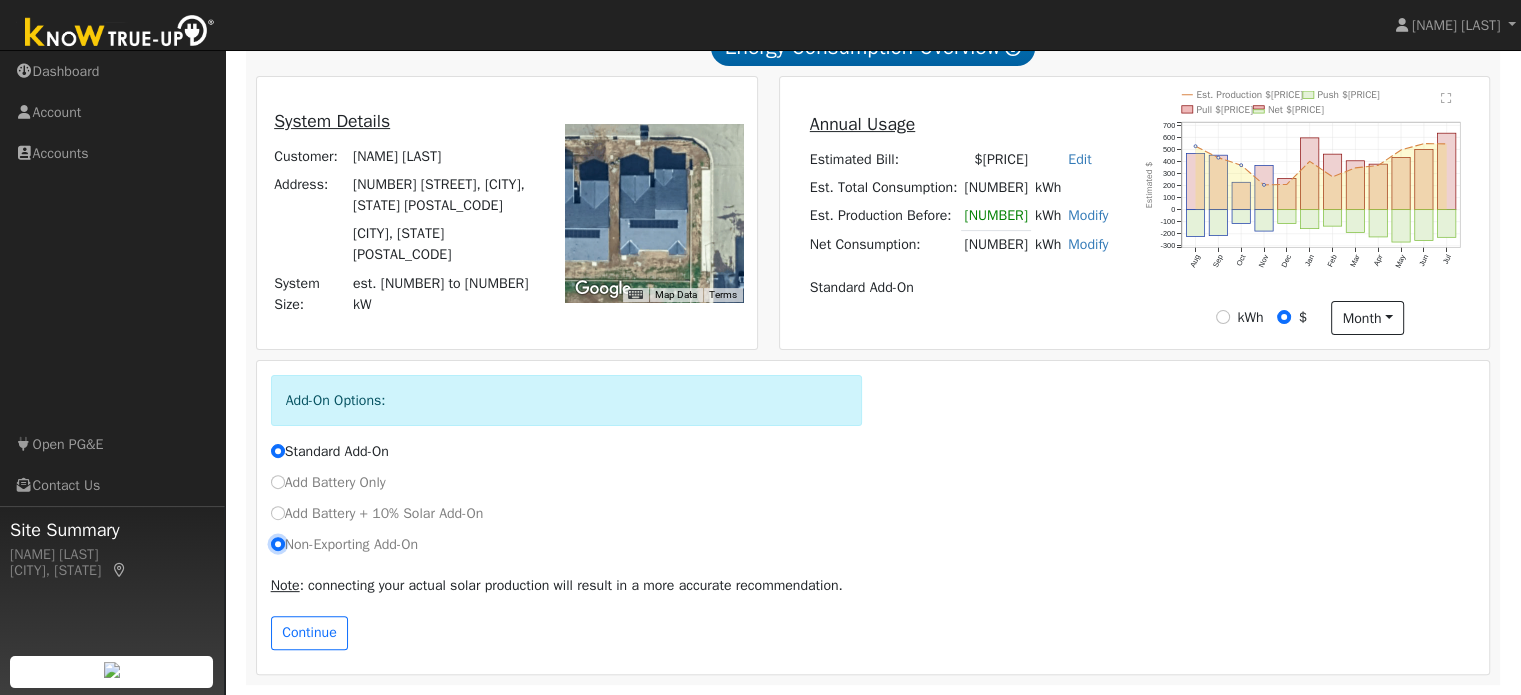 radio on "true" 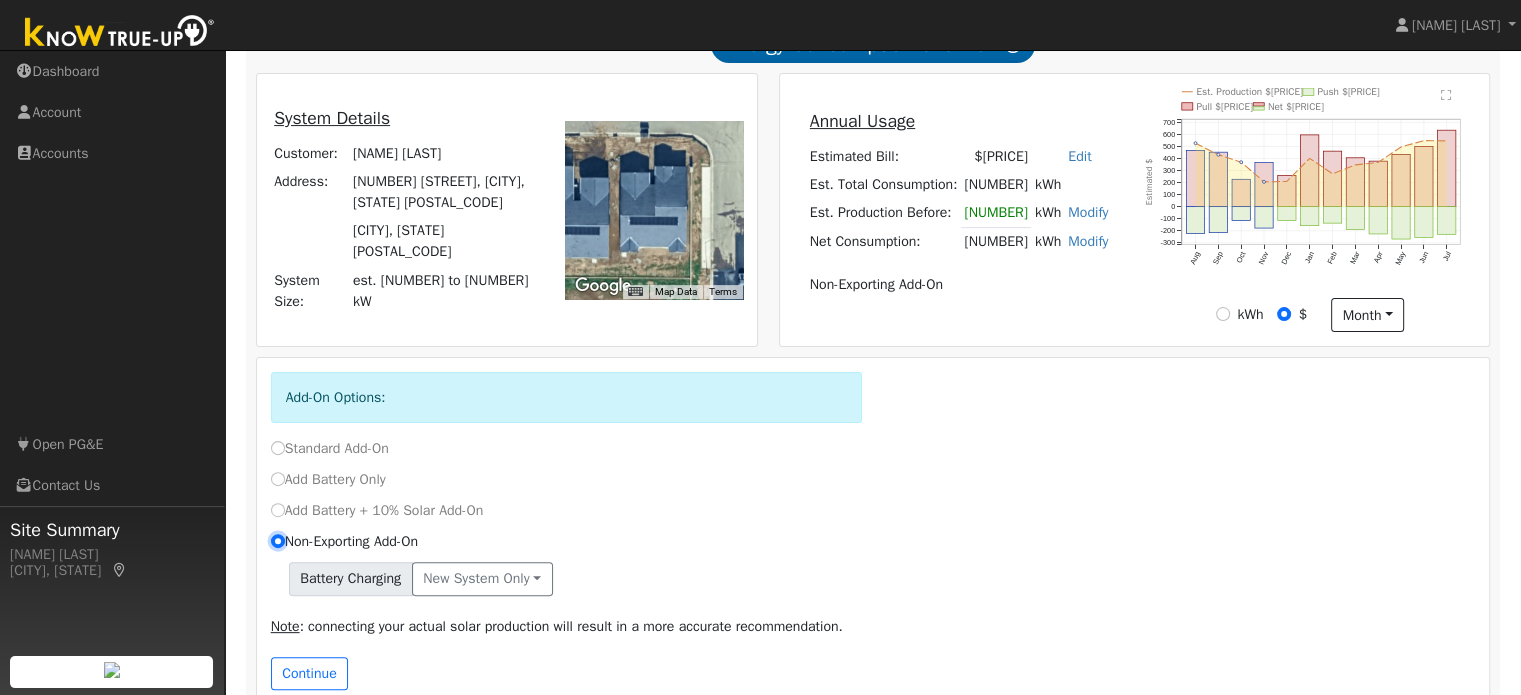 scroll, scrollTop: 552, scrollLeft: 0, axis: vertical 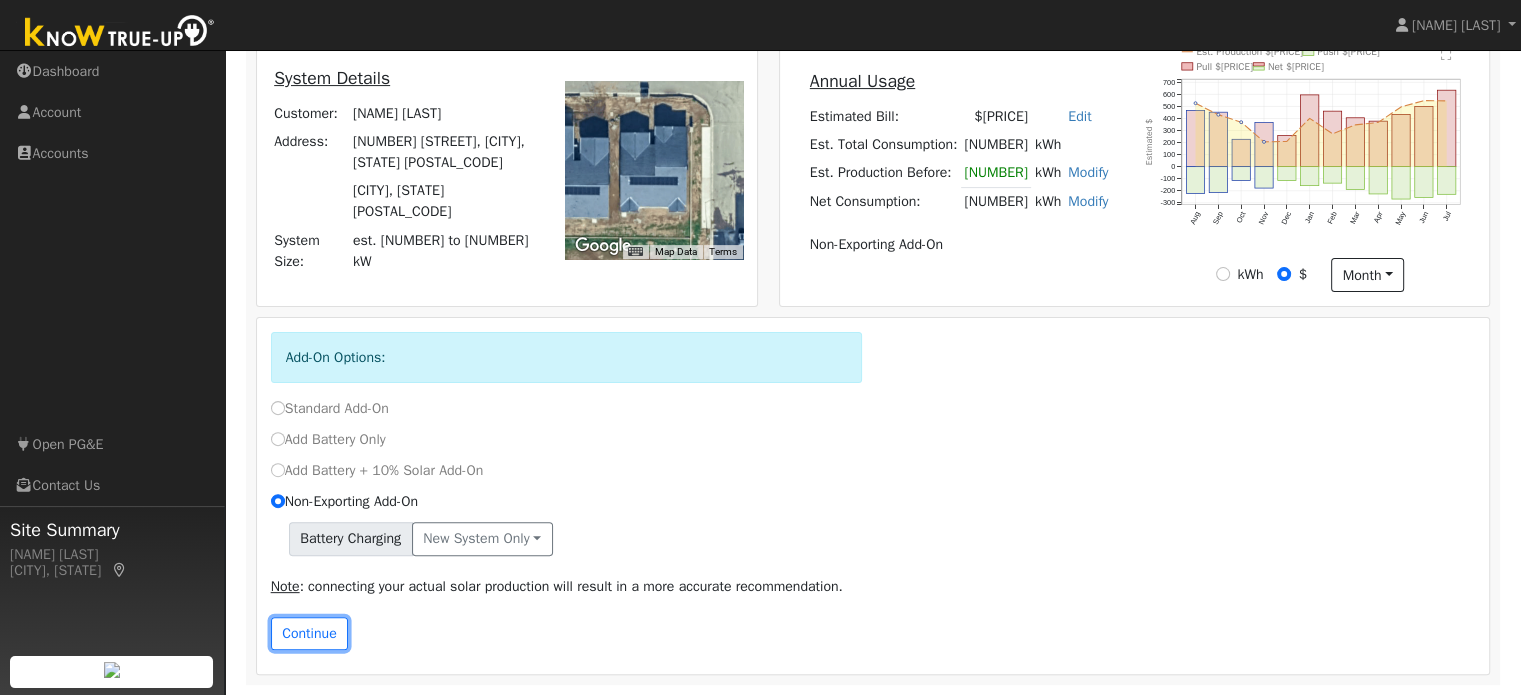 click on "Continue" at bounding box center (310, 634) 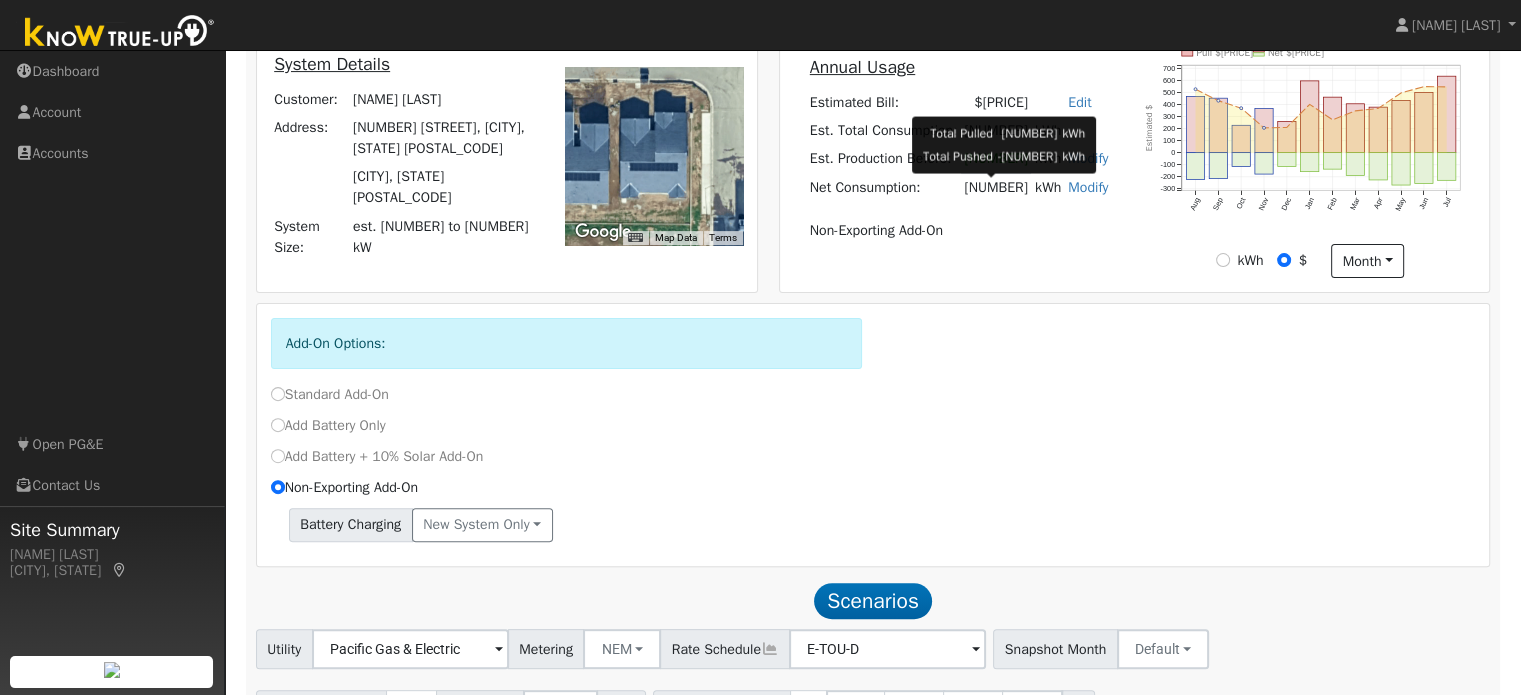 scroll, scrollTop: 684, scrollLeft: 0, axis: vertical 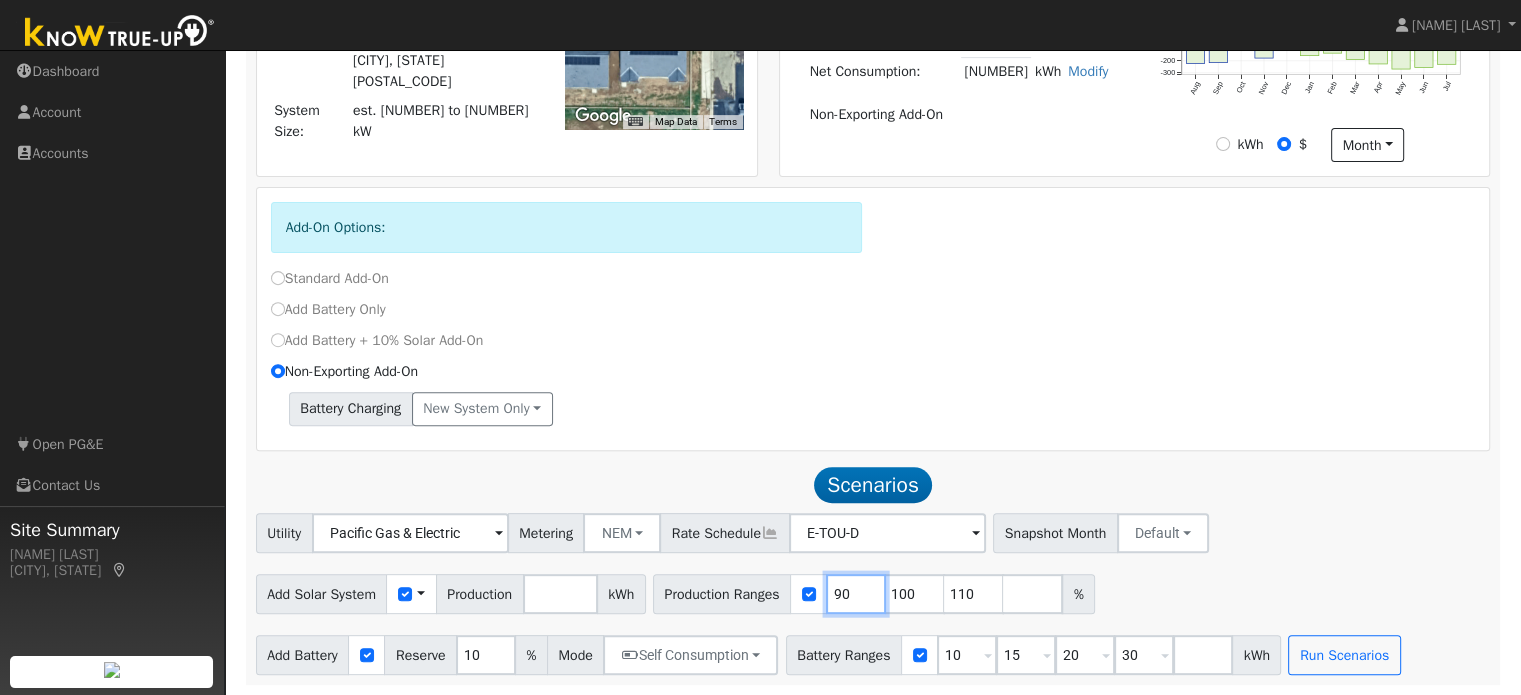 click on "90" at bounding box center (856, 594) 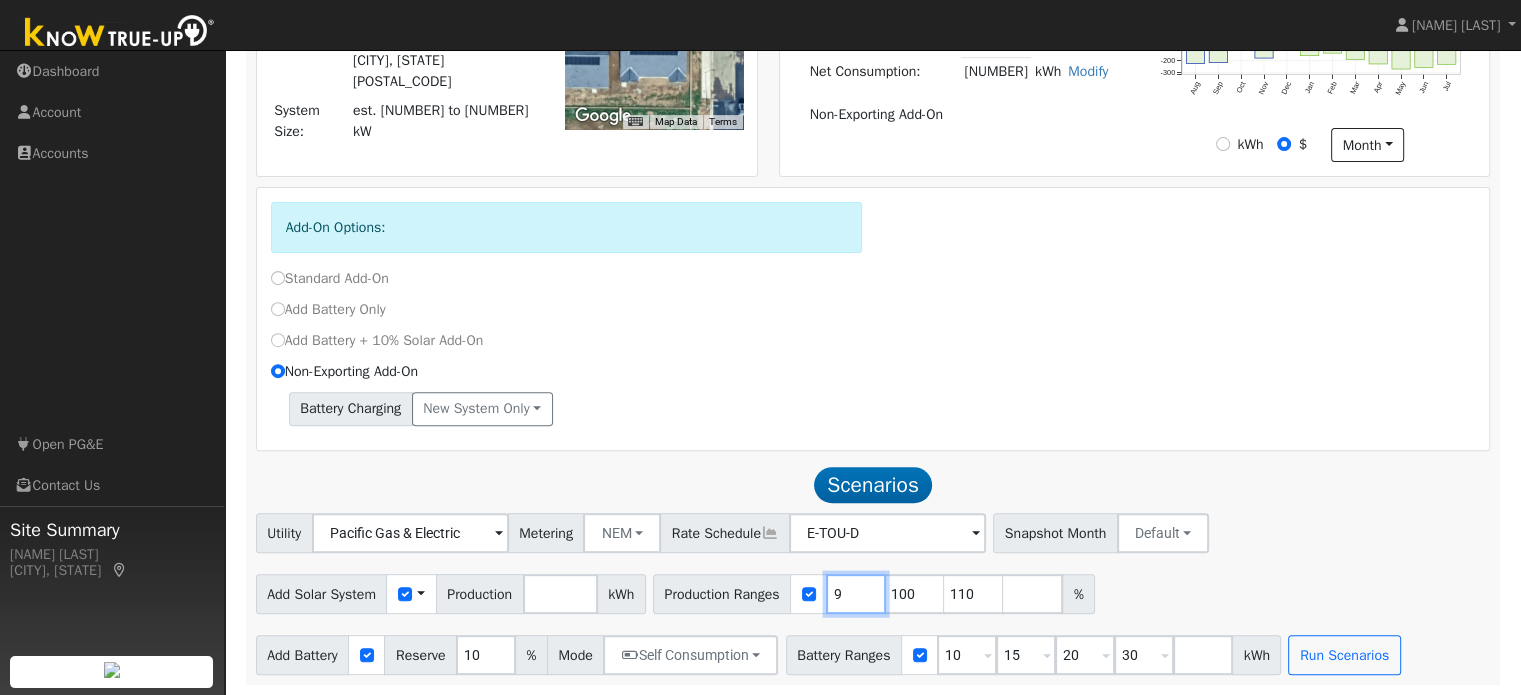 type on "100" 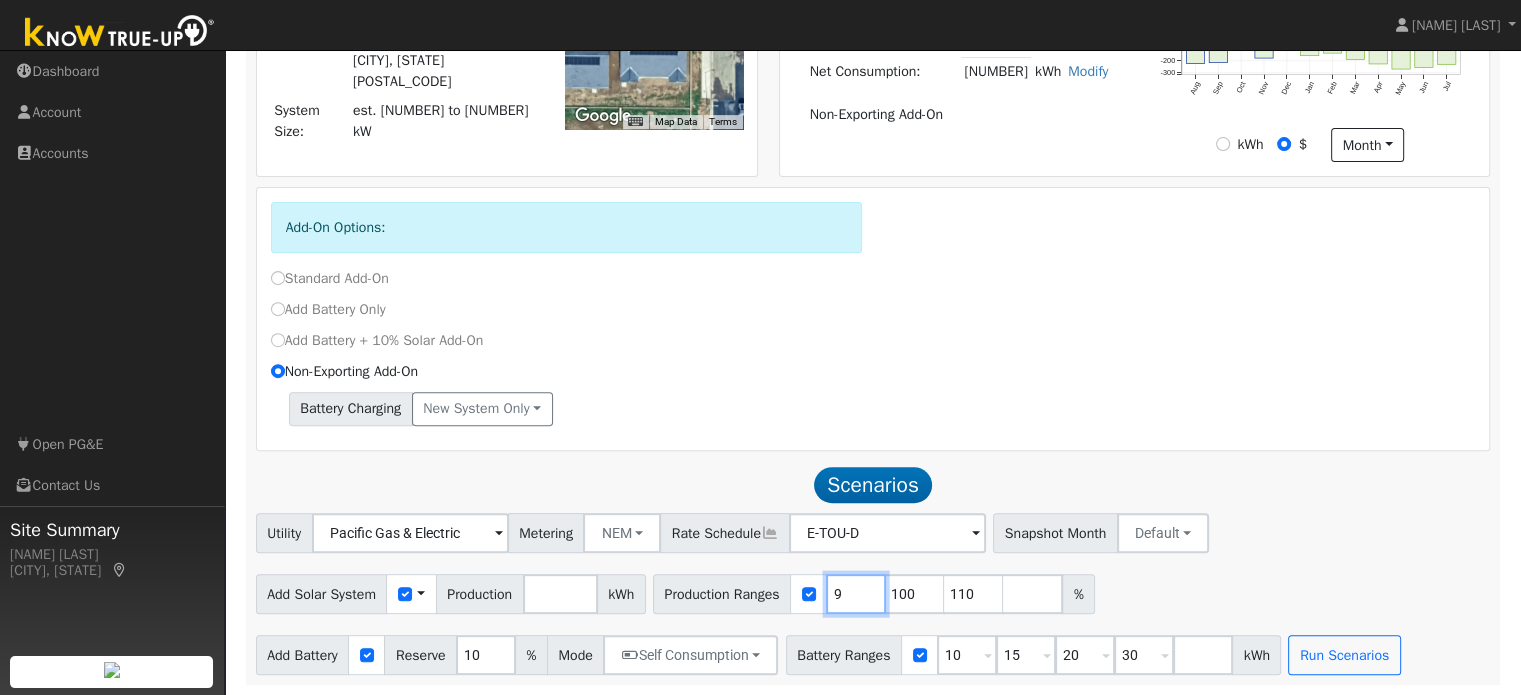 type 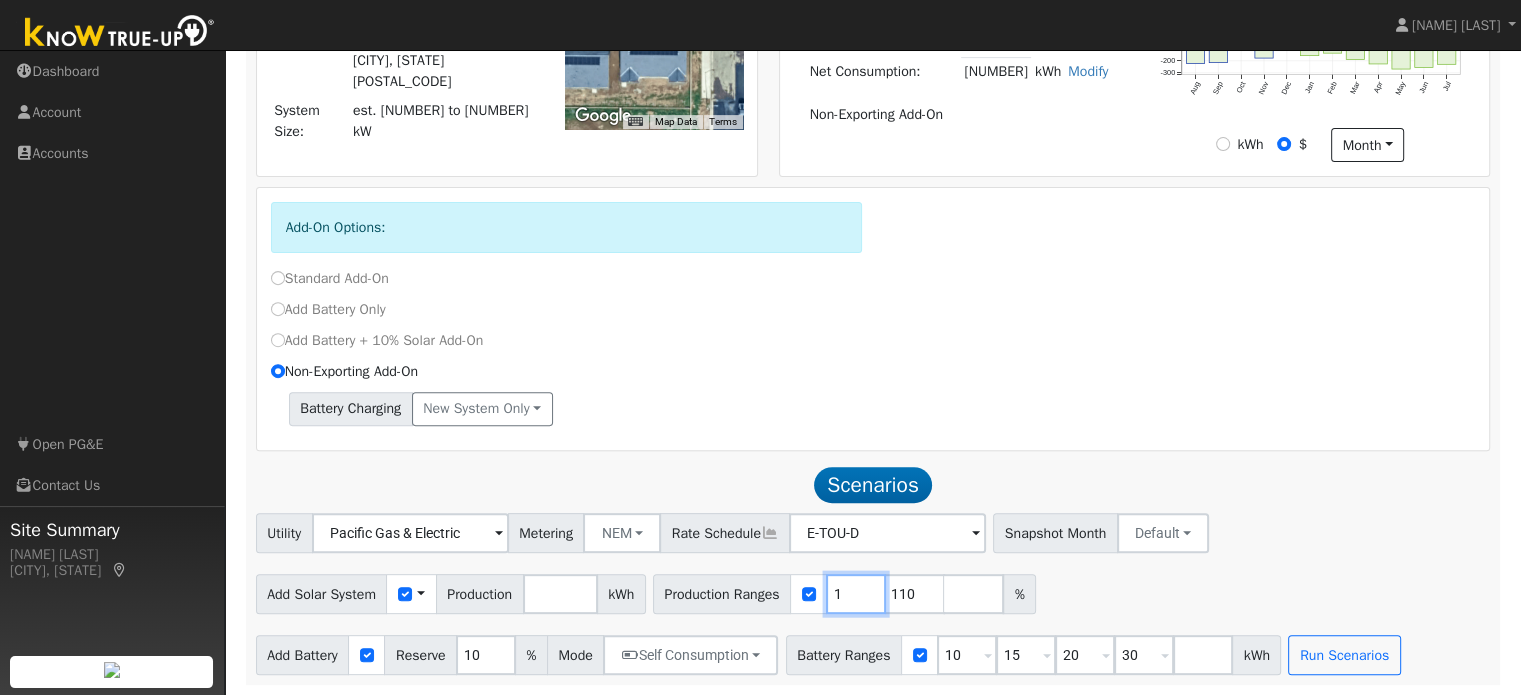 type on "110" 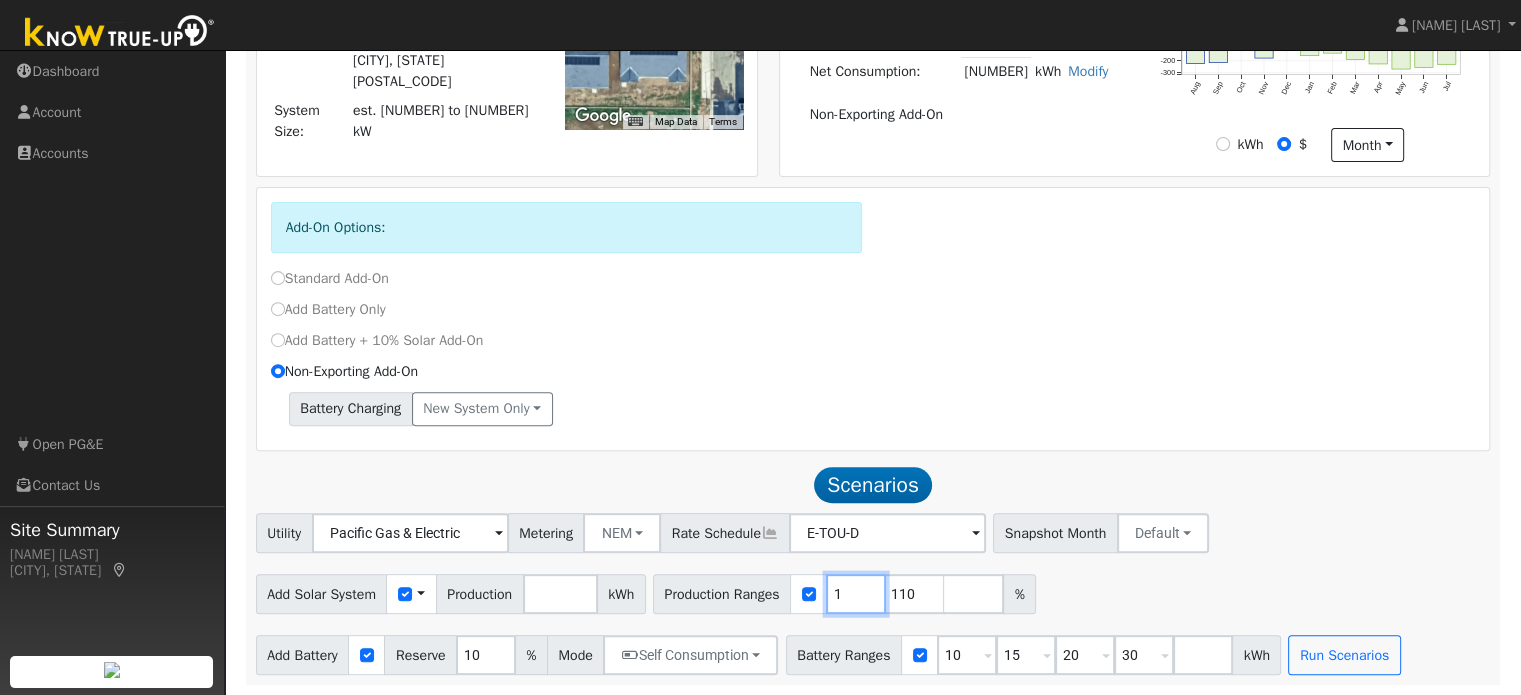 type 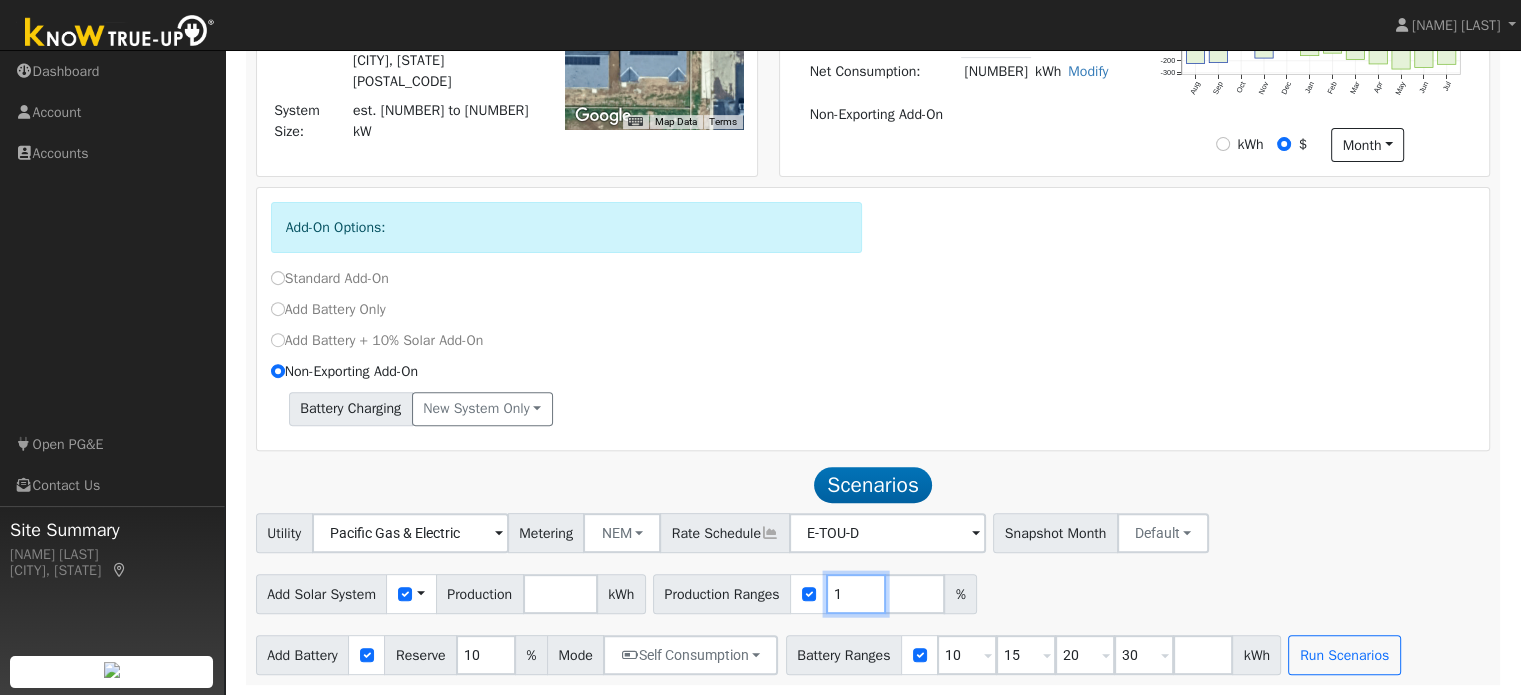 type on "132" 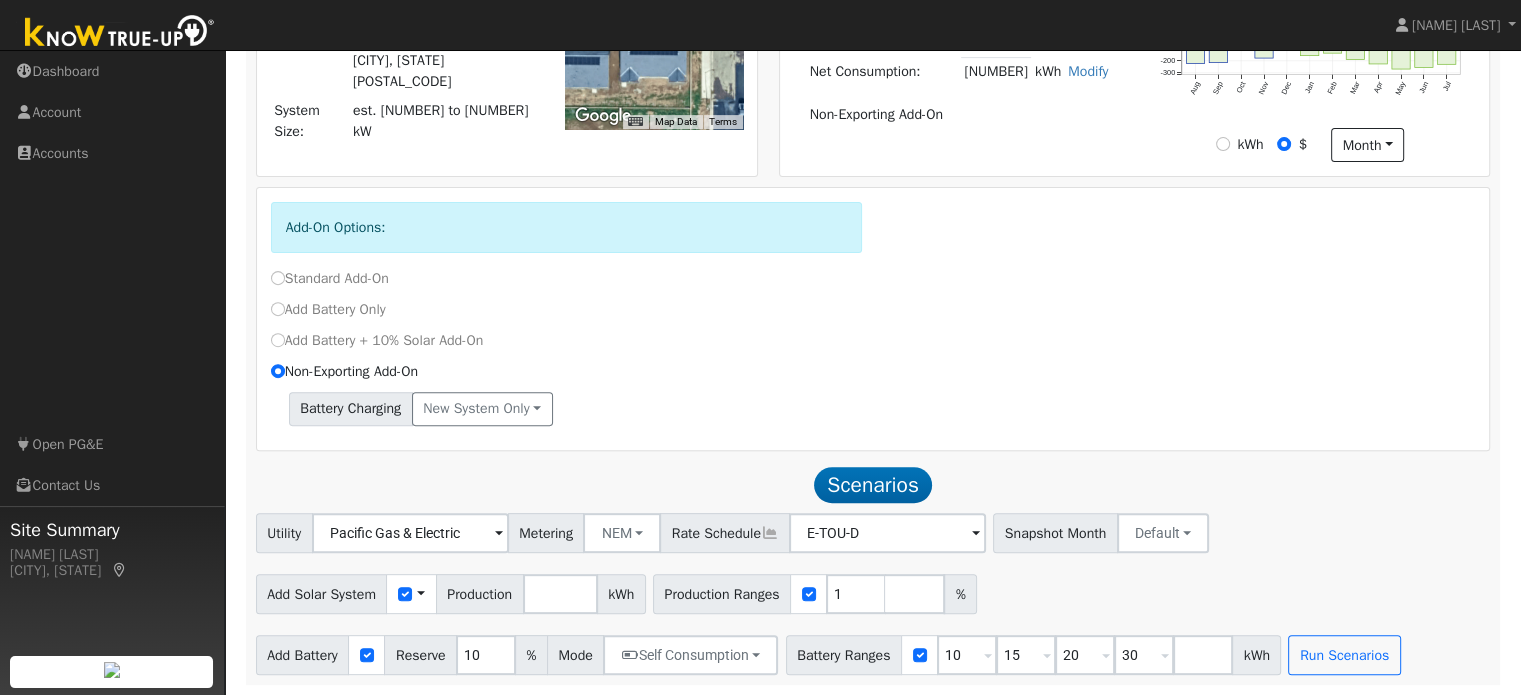 click on "Add Solar System Use CSV Data Production 6205 kWh Production Ranges 132 %" at bounding box center (873, 590) 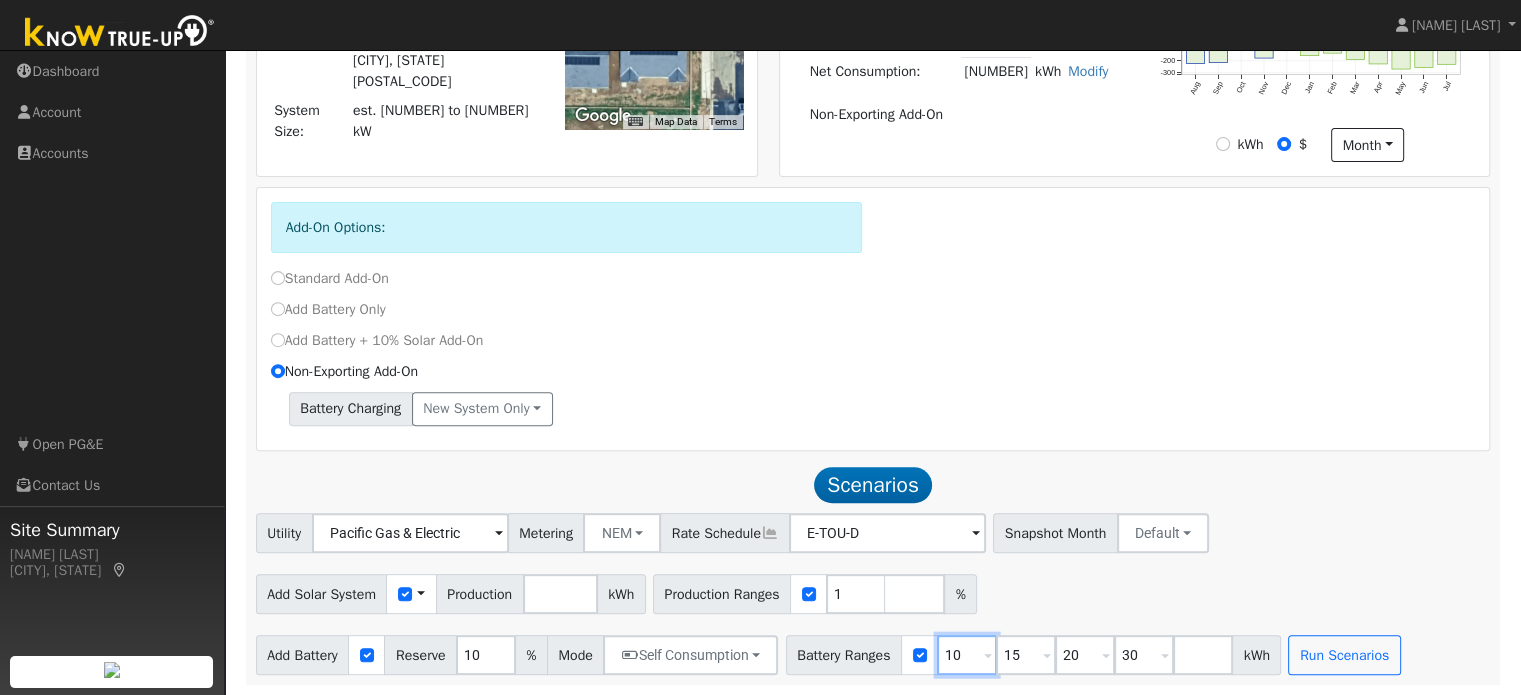 click on "10" at bounding box center [967, 655] 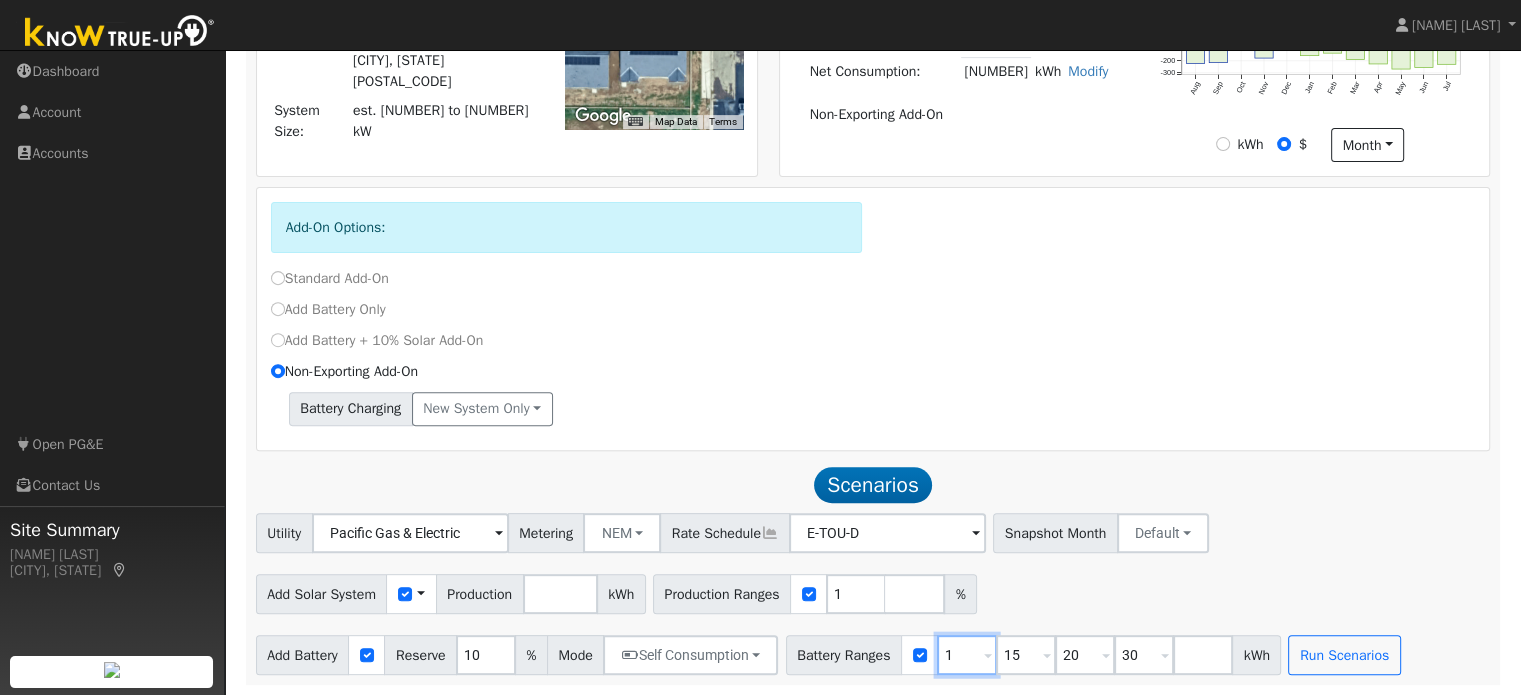 type on "15" 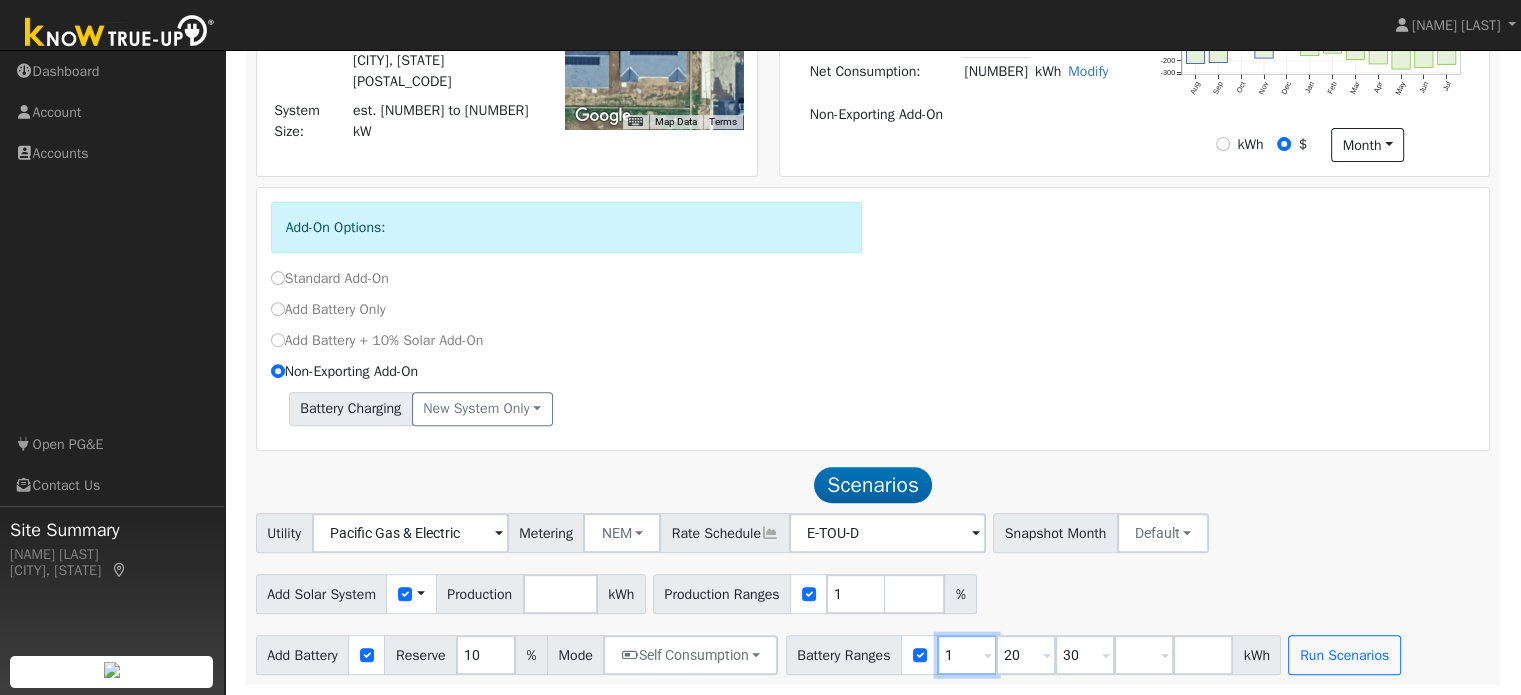 type on "20" 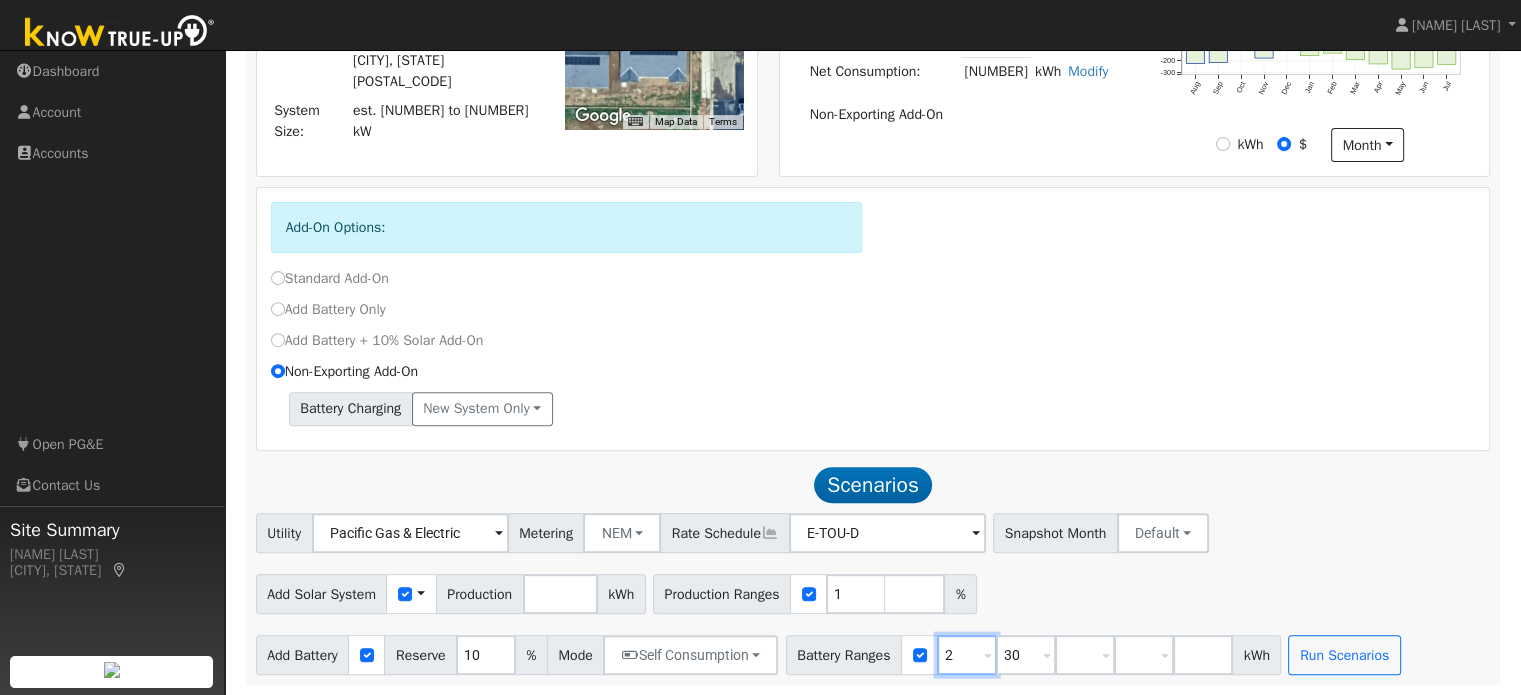 type on "30" 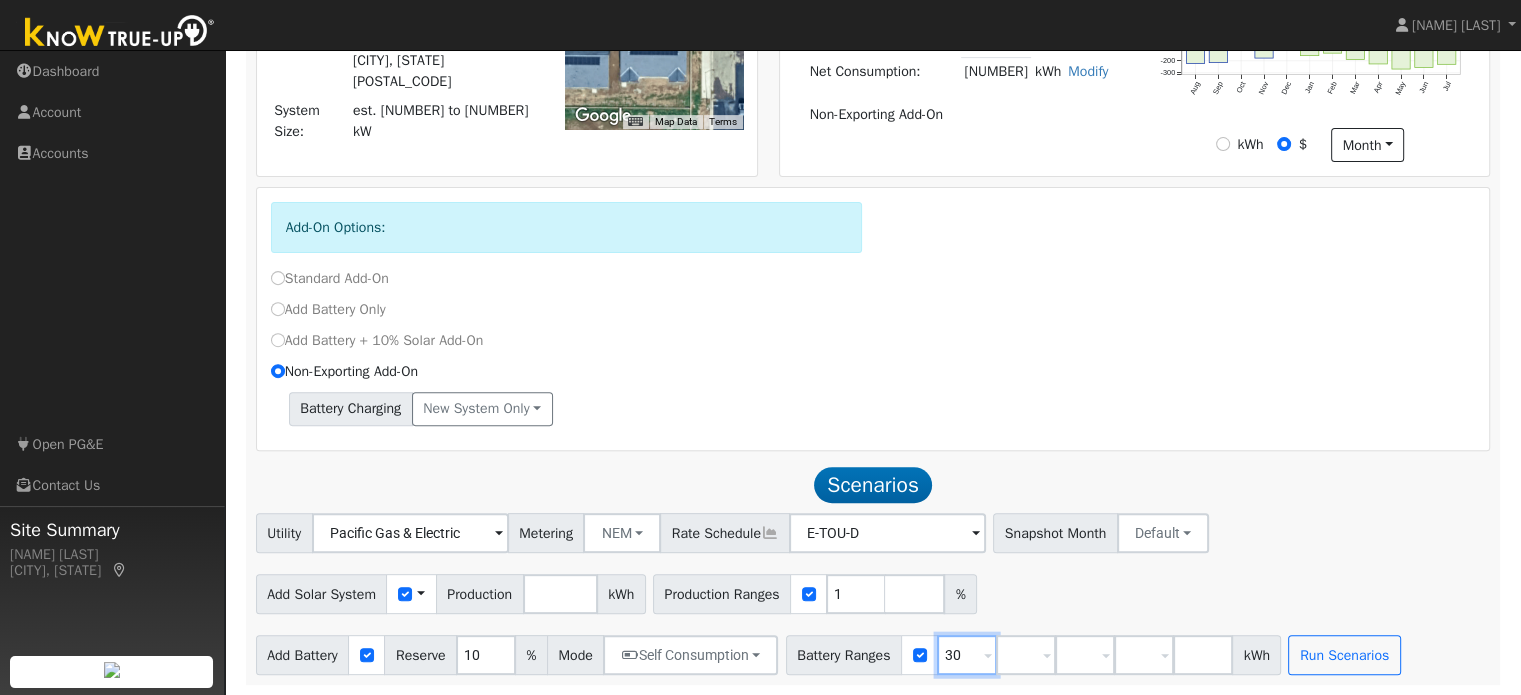 type on "3" 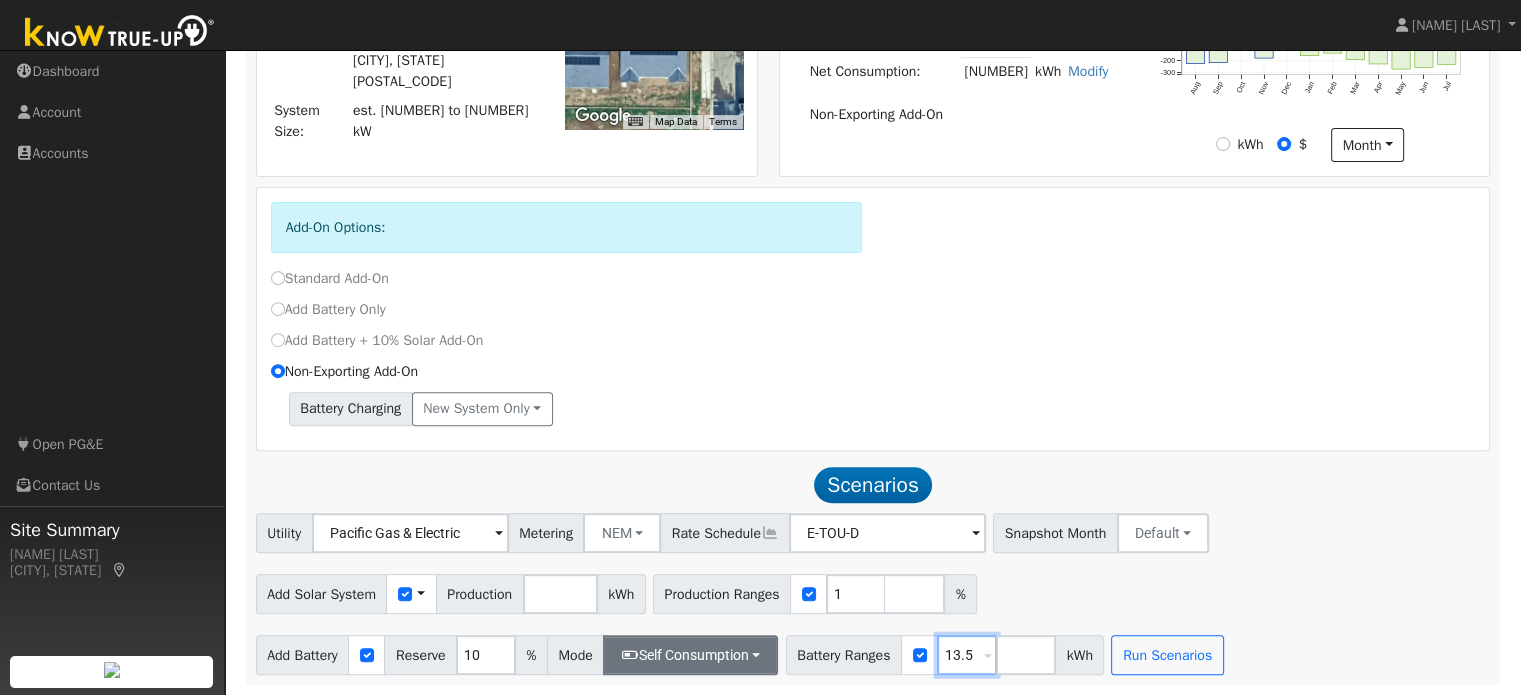 type on "13.5" 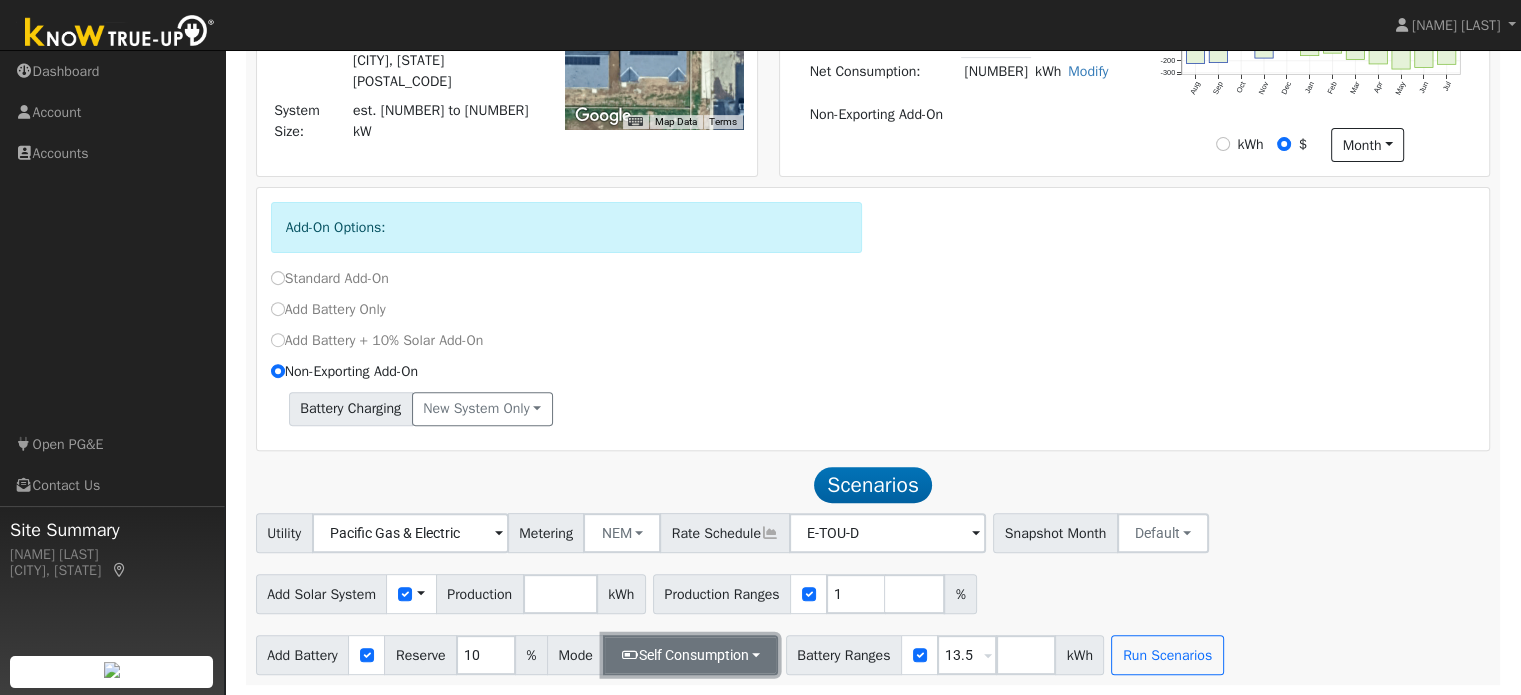 click on "Self Consumption" at bounding box center (690, 655) 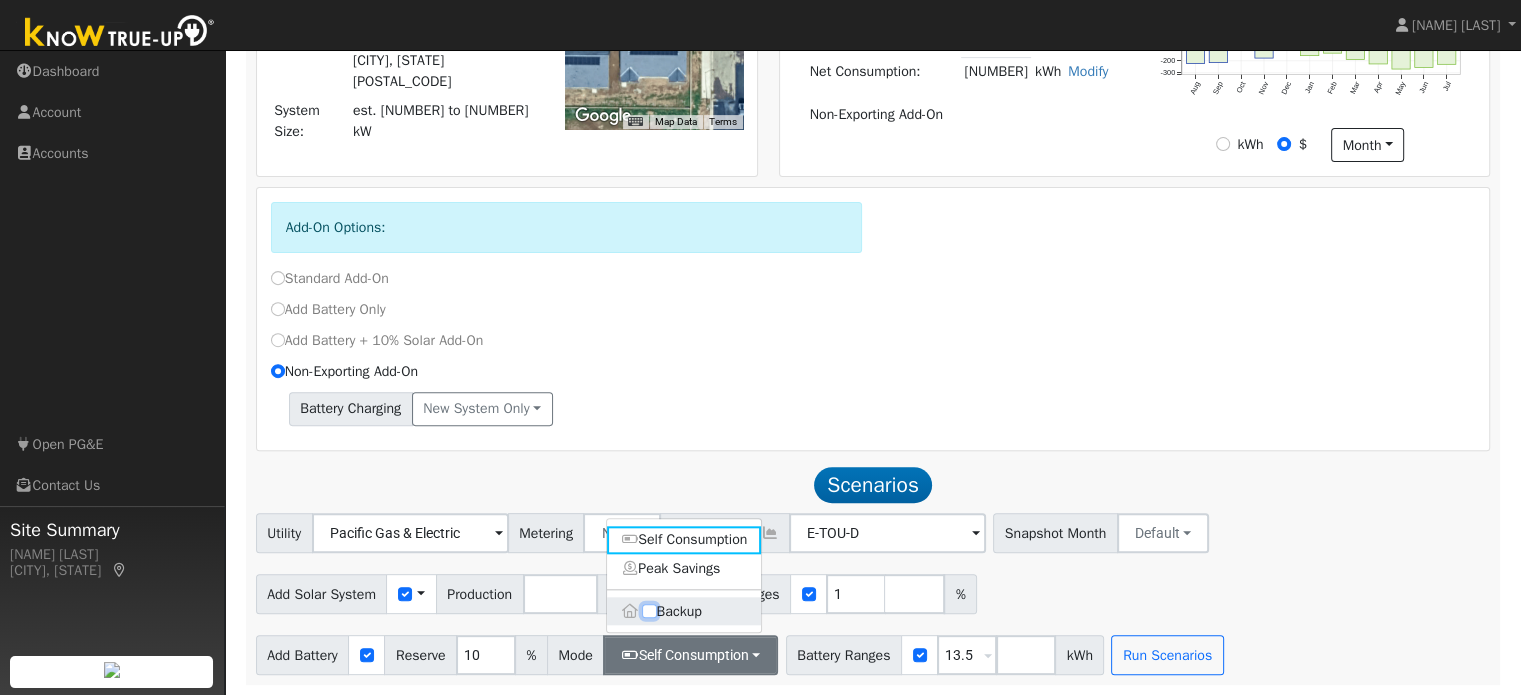 click on "Backup" at bounding box center (649, 611) 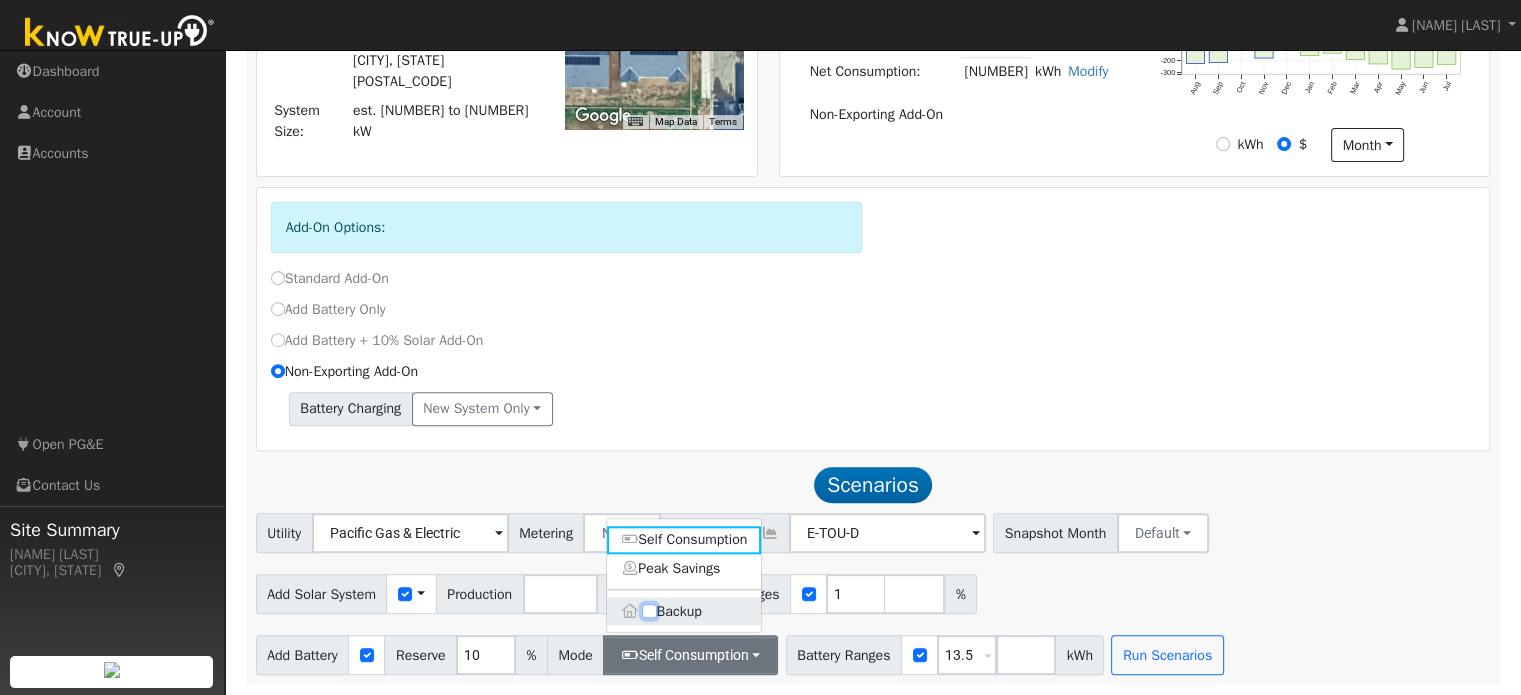 checkbox on "true" 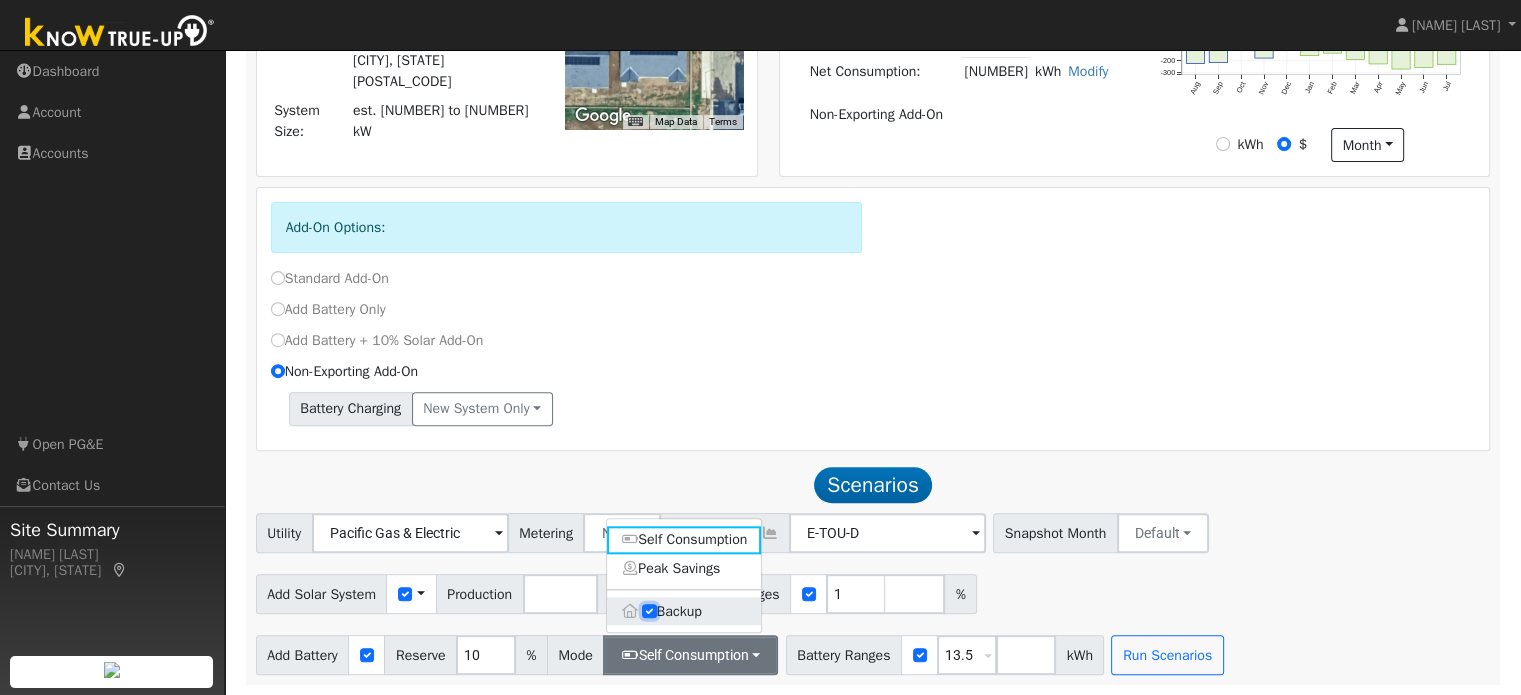 type on "20" 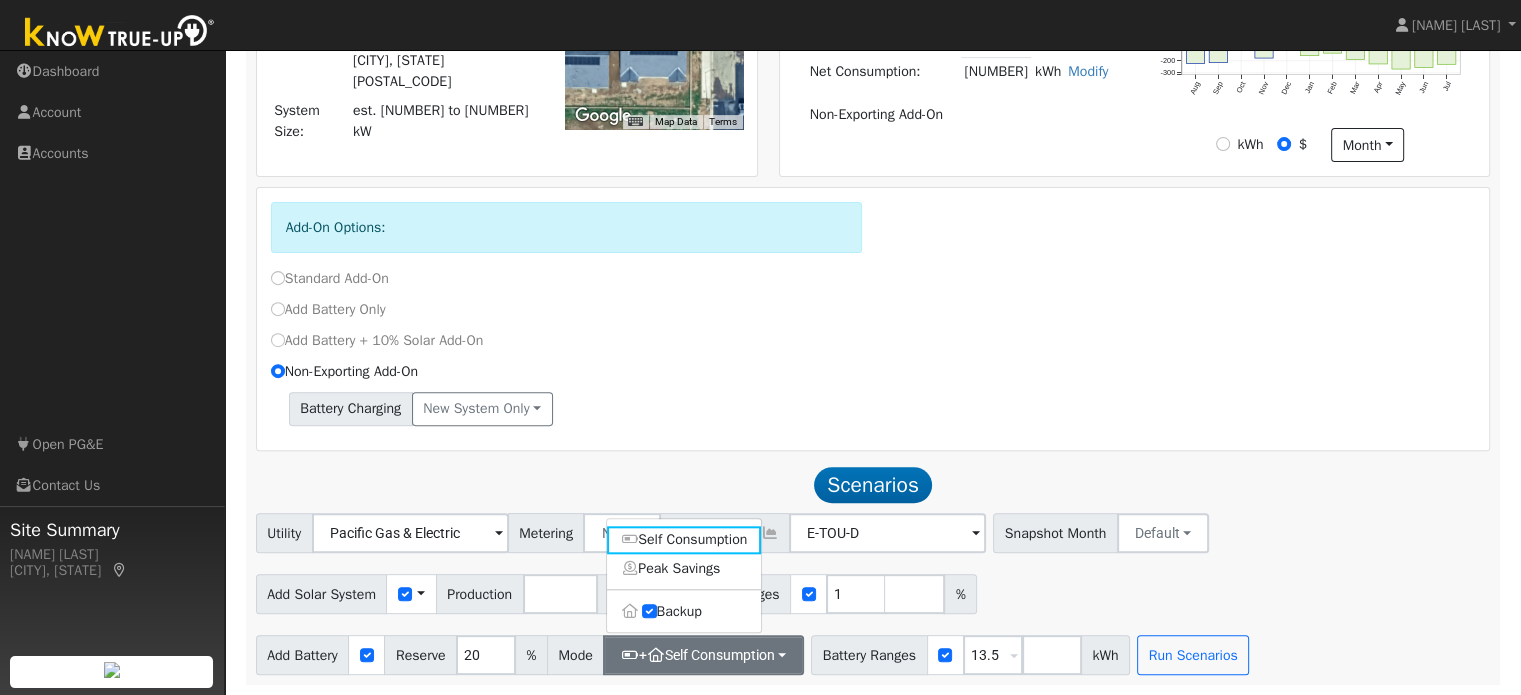 click on "Non-Exporting Add-On" at bounding box center (873, 371) 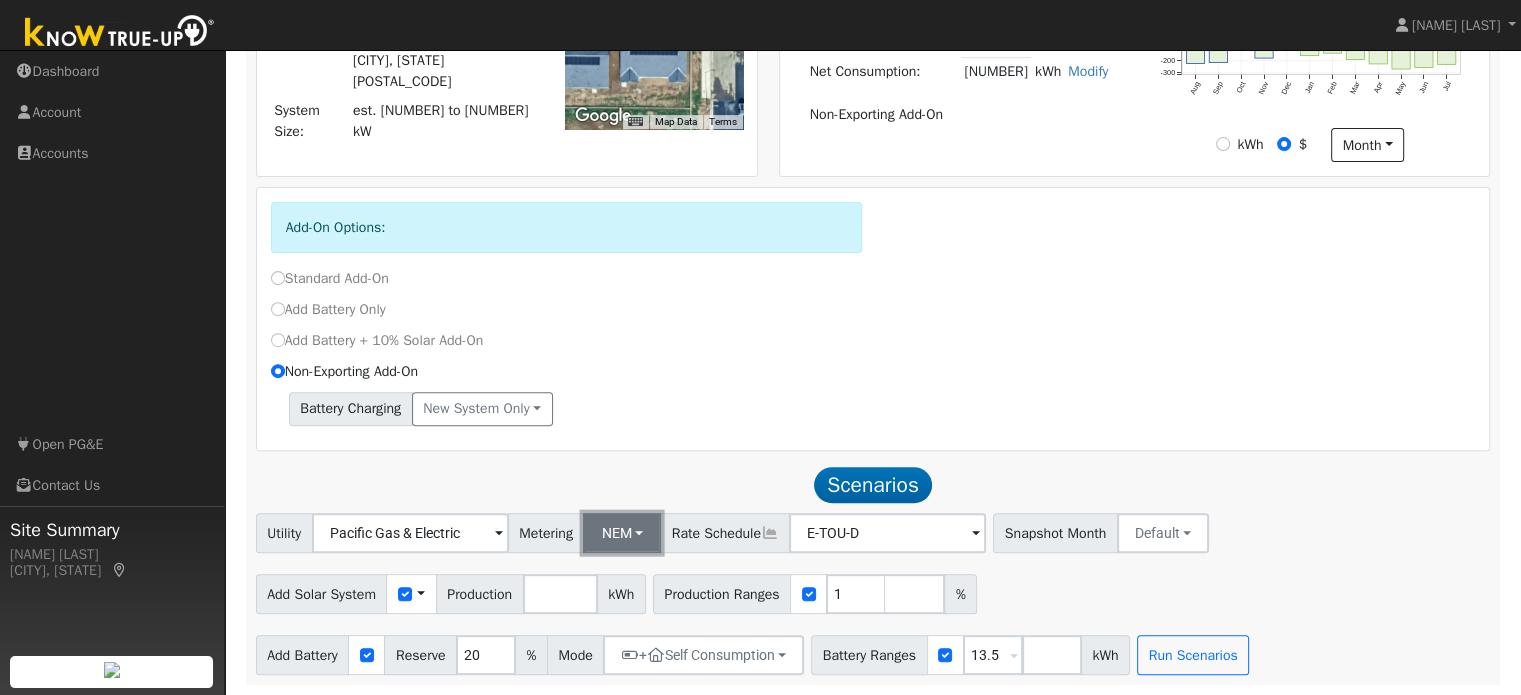click on "NEM" at bounding box center [622, 533] 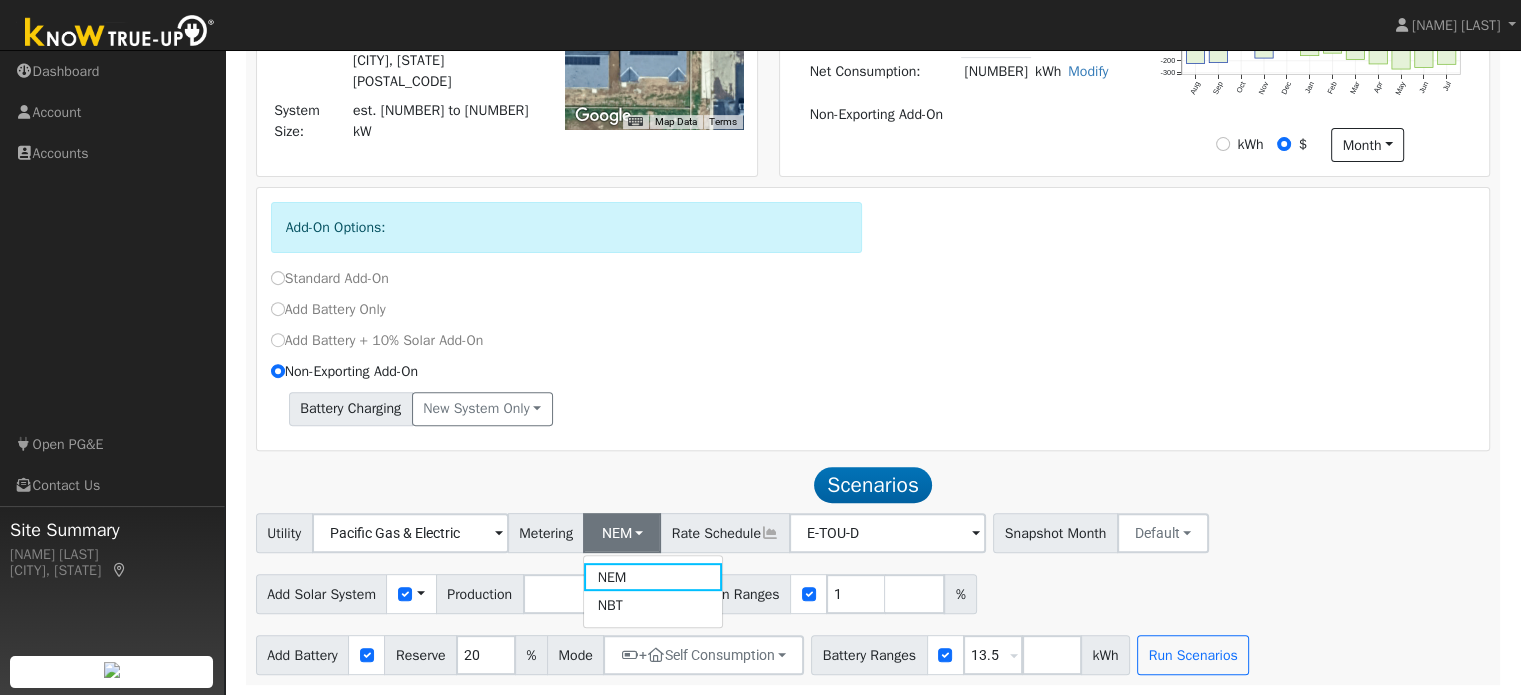 click on "Add-On Options:  Standard Add-On  Add Battery Only  Add Battery + 10% Solar Add-On  Non-Exporting Add-On Battery Charging New system only New system only Both systems Note : connecting your actual solar production will result in a more accurate recommendation. Continue" at bounding box center (873, 319) 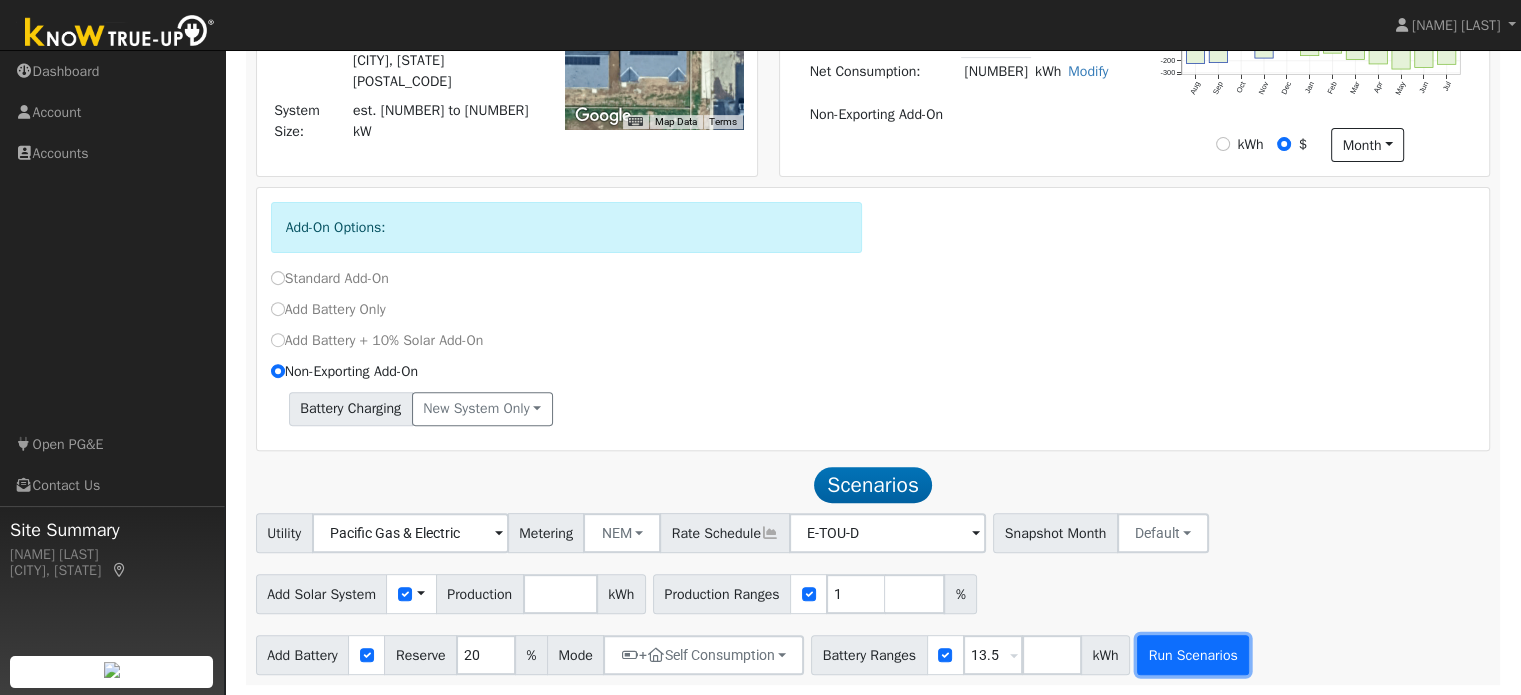 click on "Run Scenarios" at bounding box center (1193, 655) 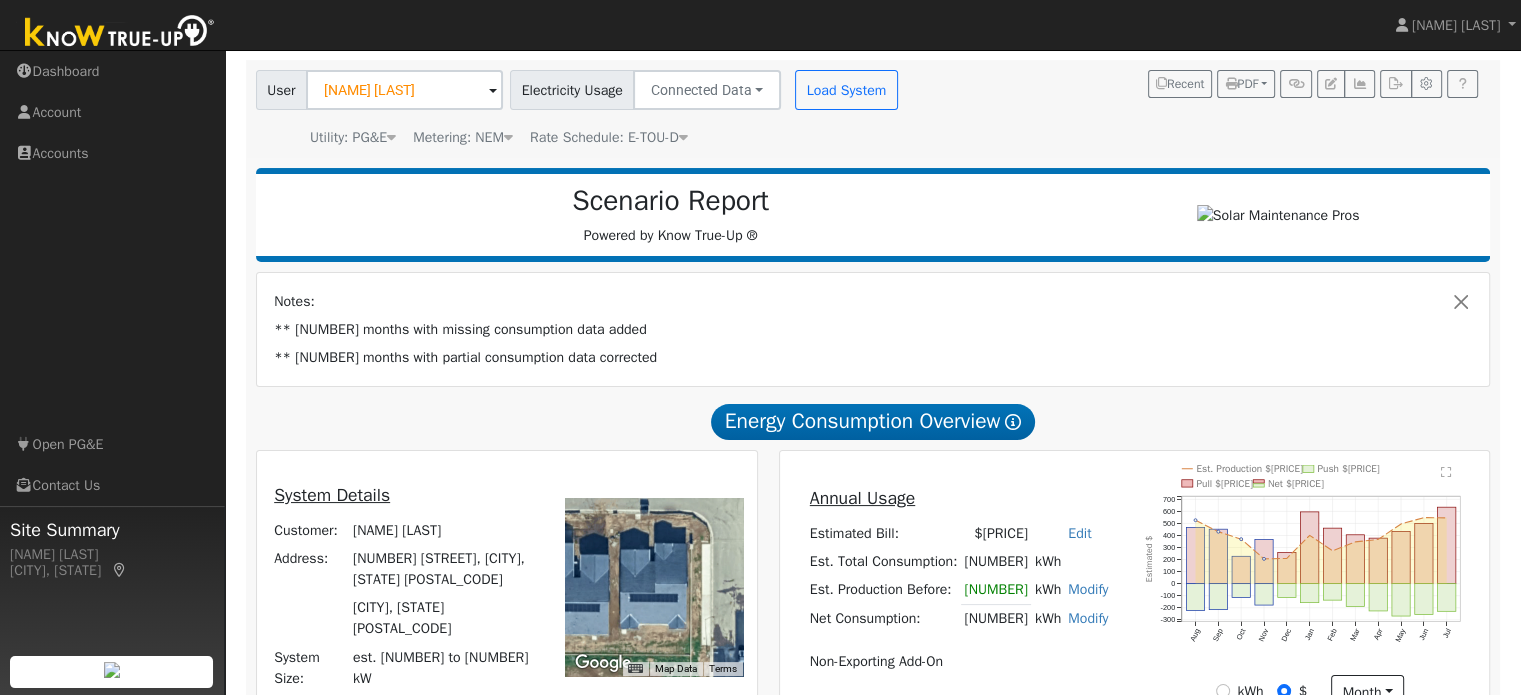 scroll, scrollTop: 0, scrollLeft: 0, axis: both 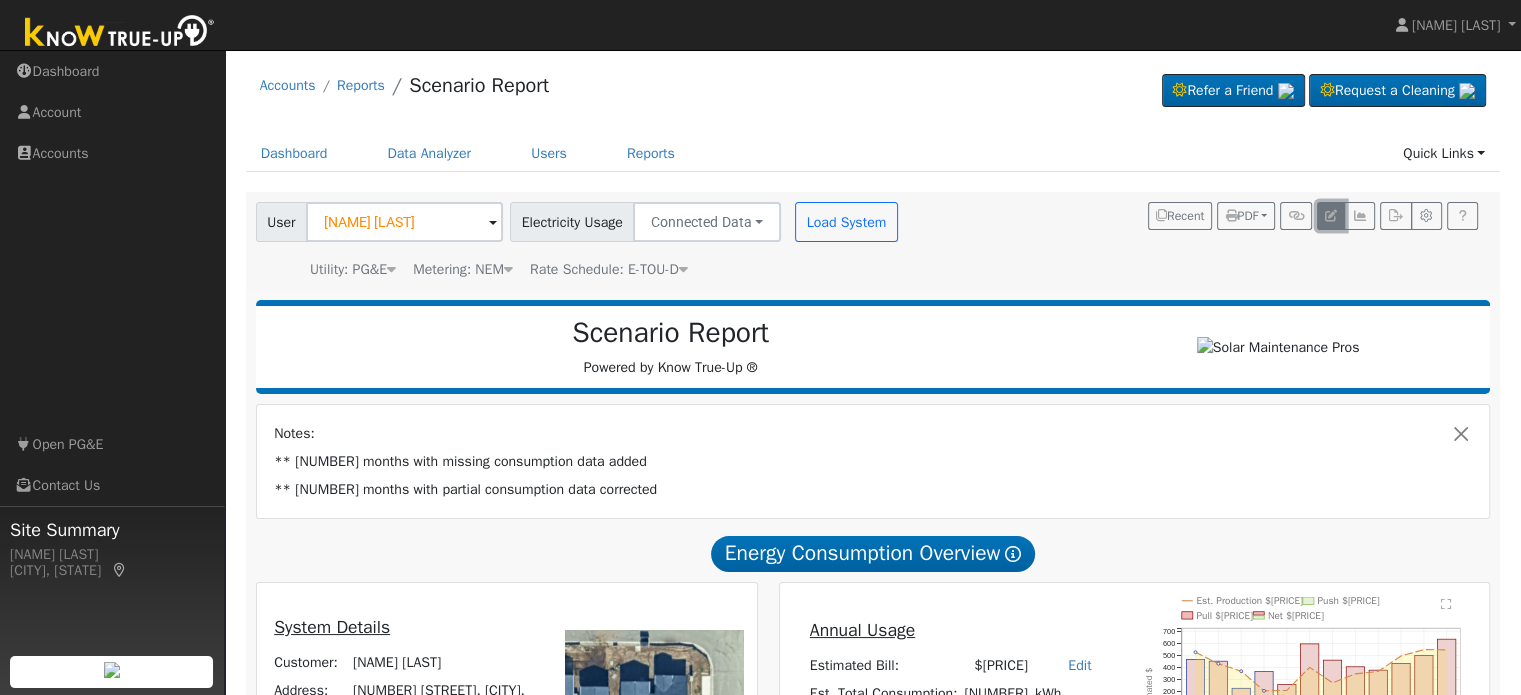 click at bounding box center (1331, 216) 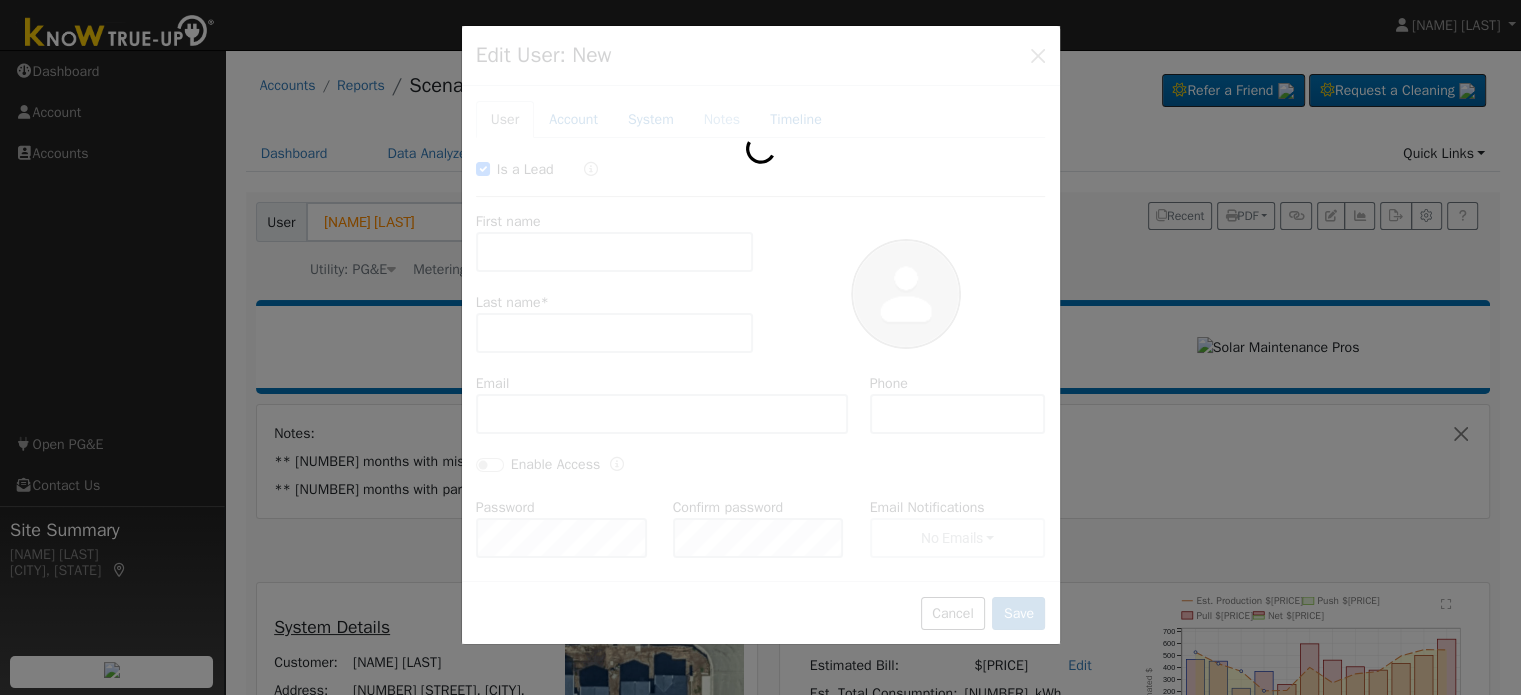checkbox on "true" 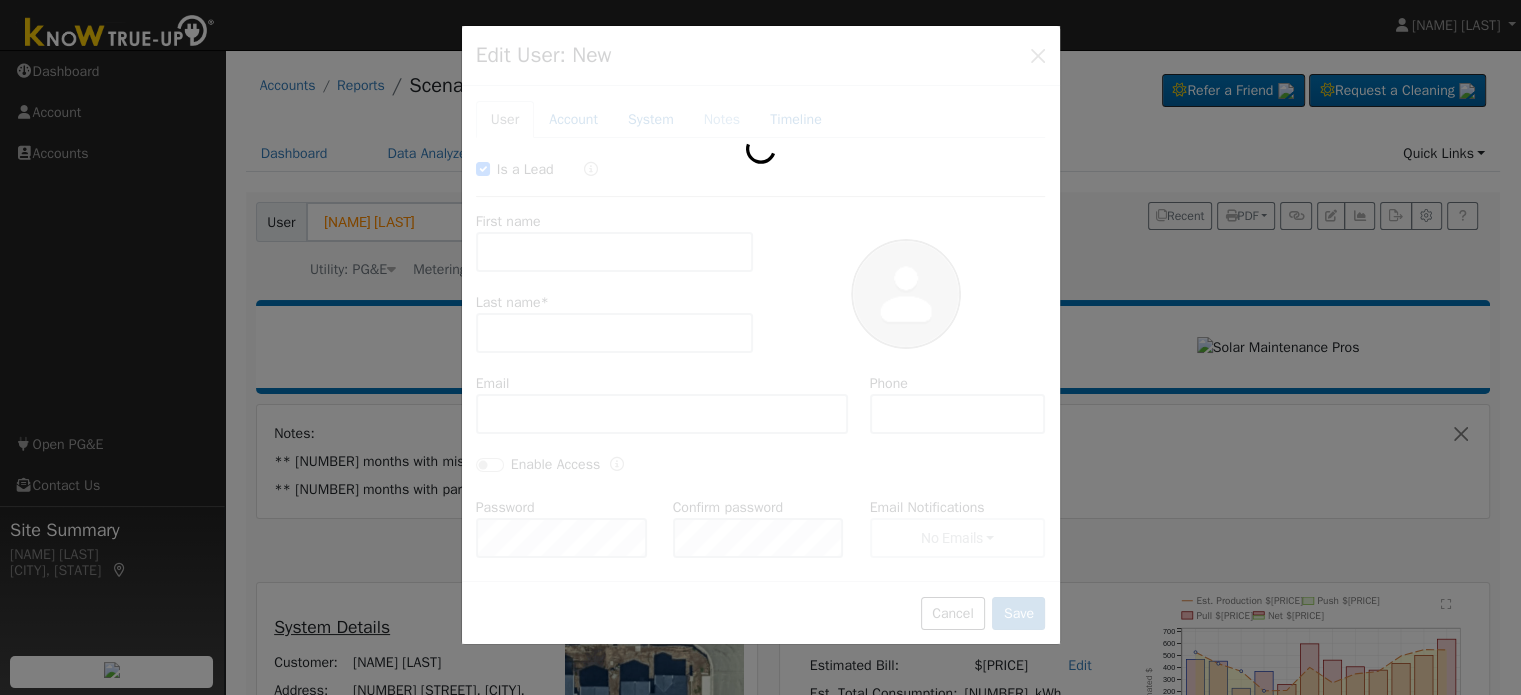 type on "Sanket" 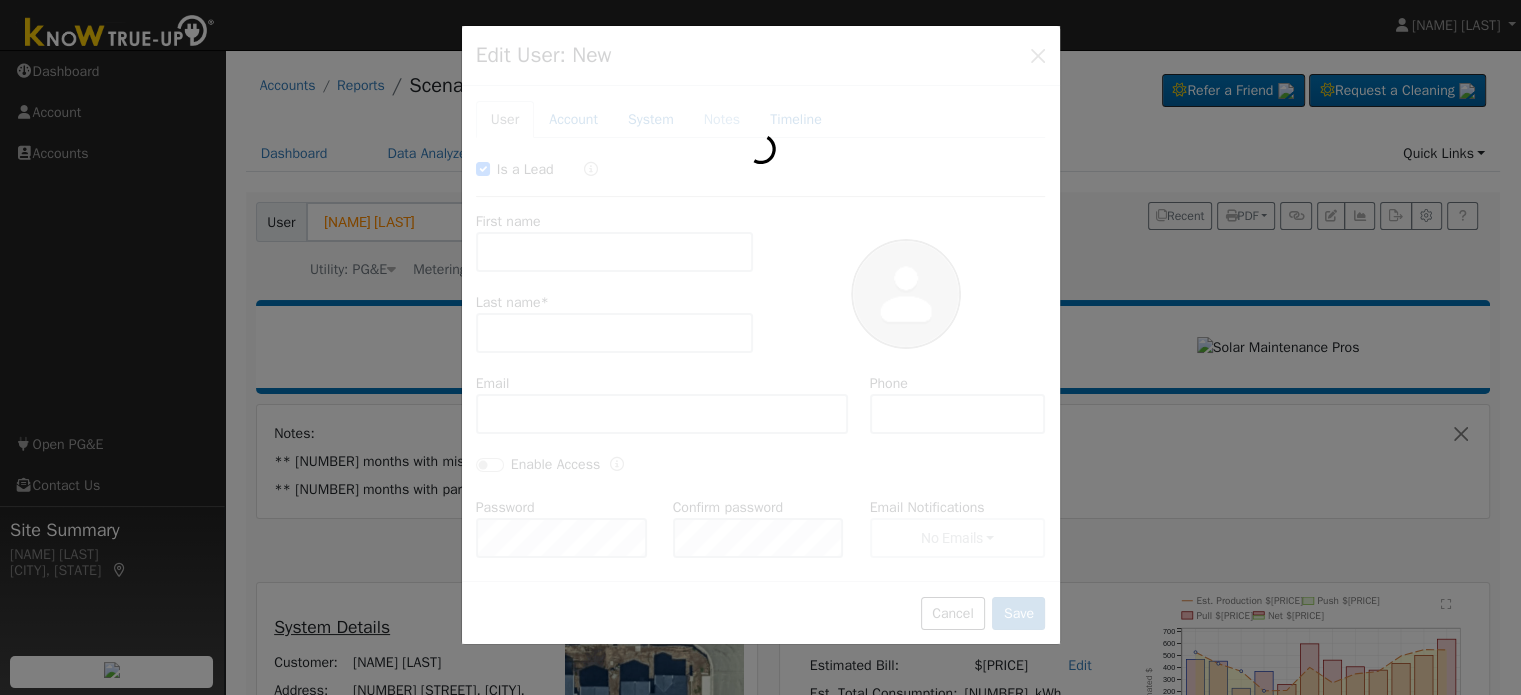 type on "Shah" 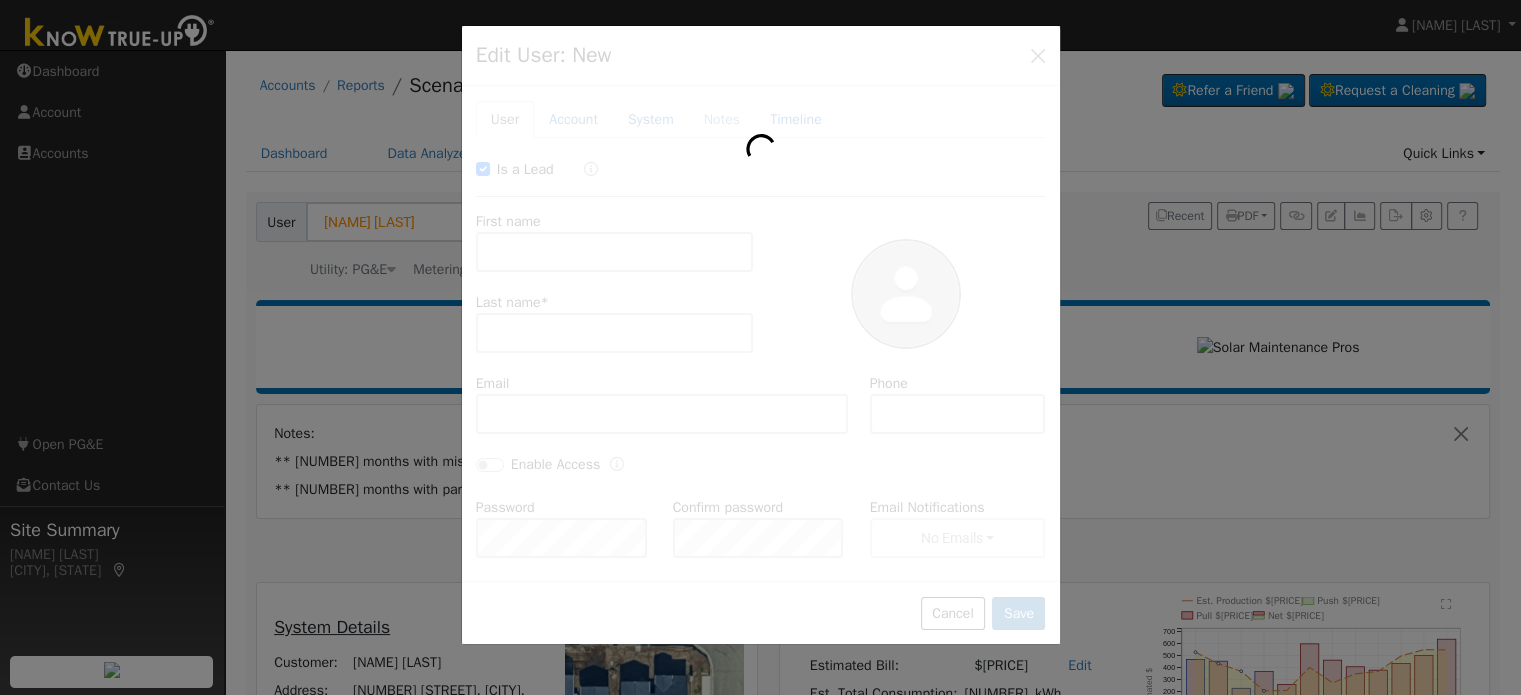 type on "[EMAIL]" 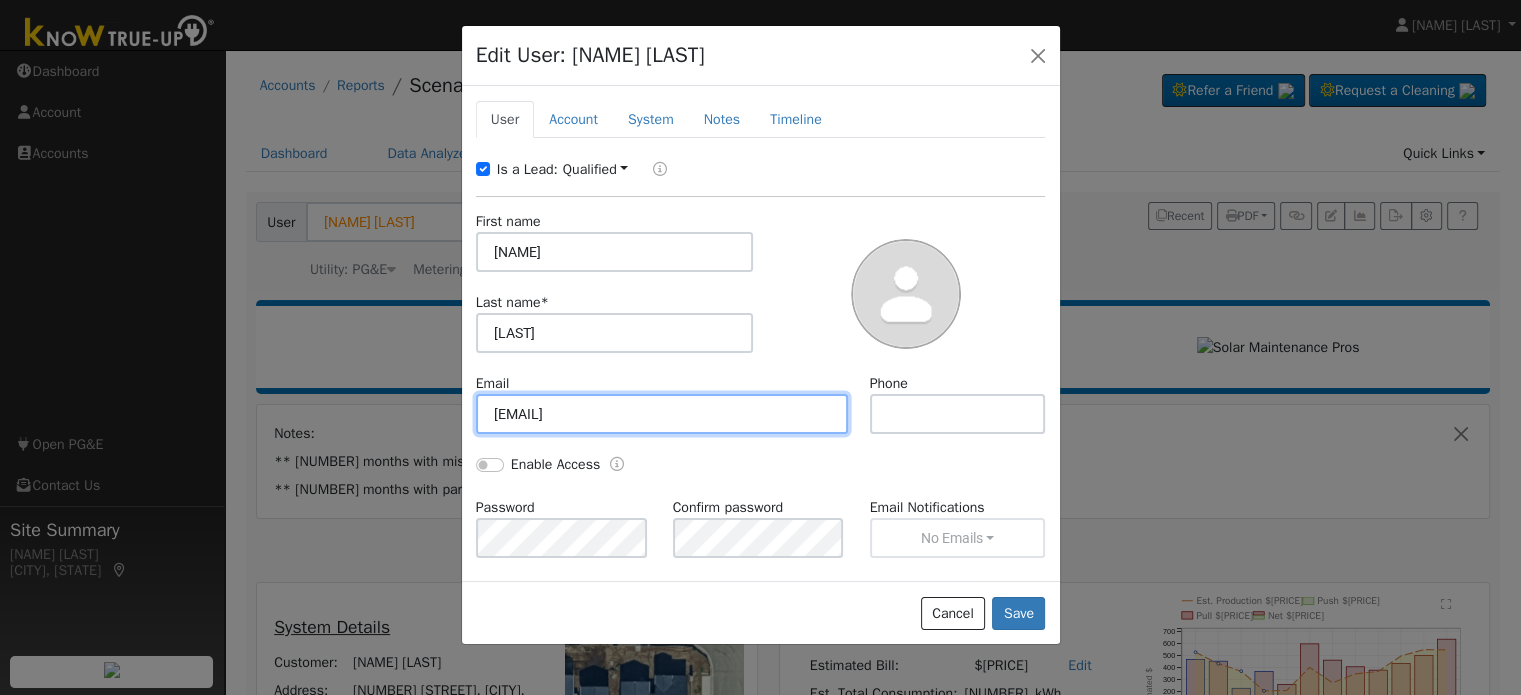 click on "[EMAIL]" at bounding box center [662, 414] 